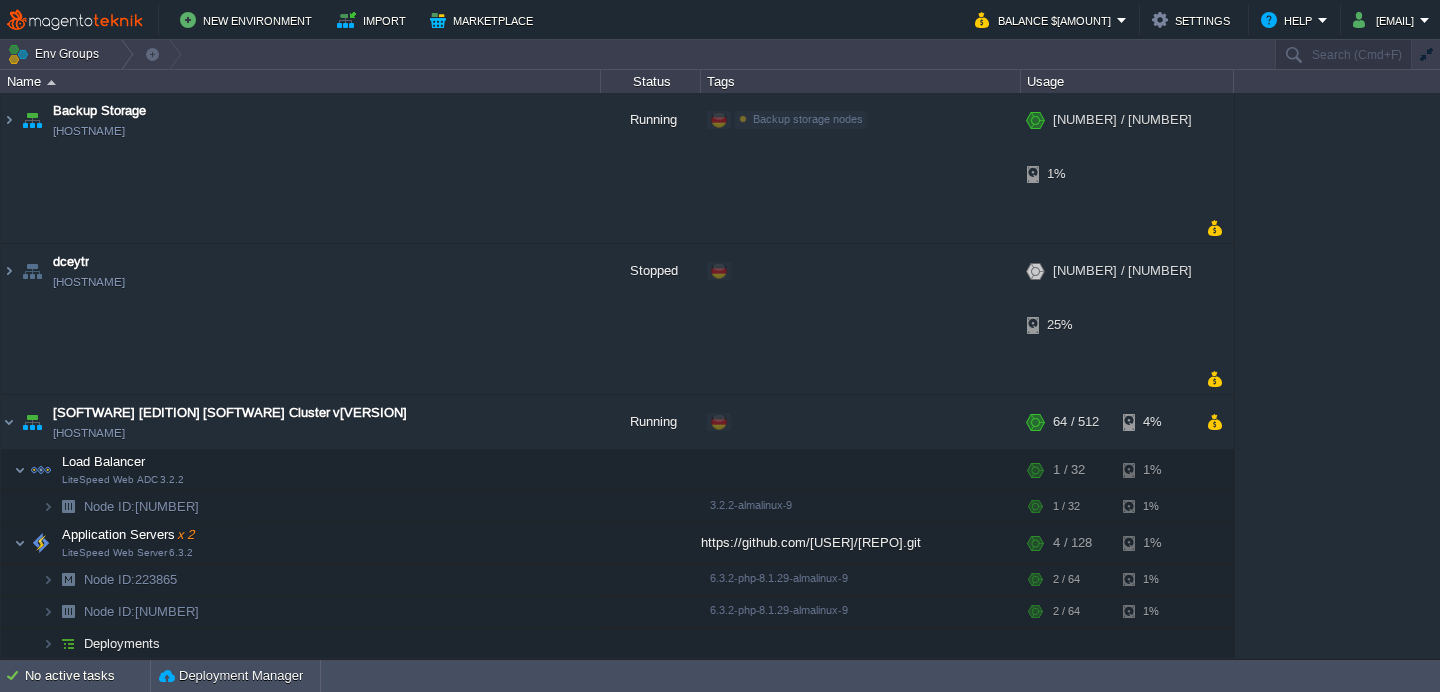 scroll, scrollTop: 0, scrollLeft: 0, axis: both 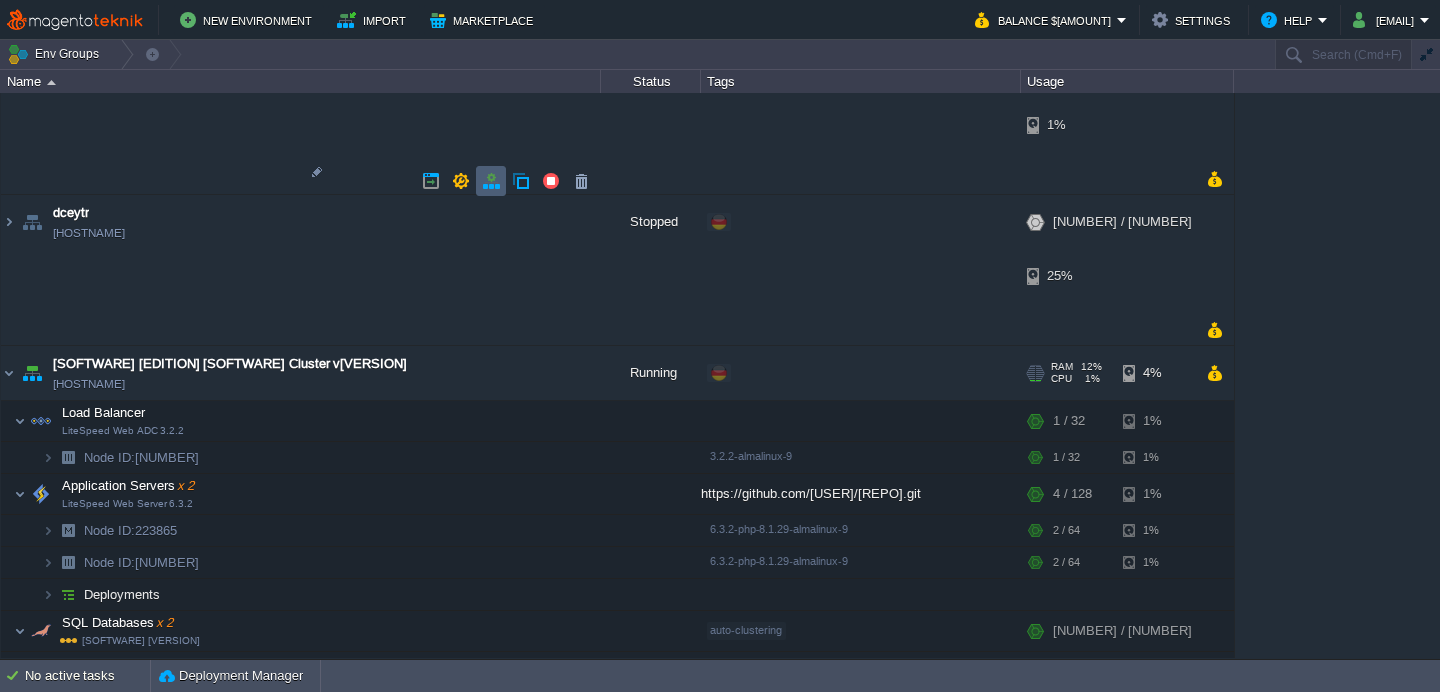 click at bounding box center (491, 181) 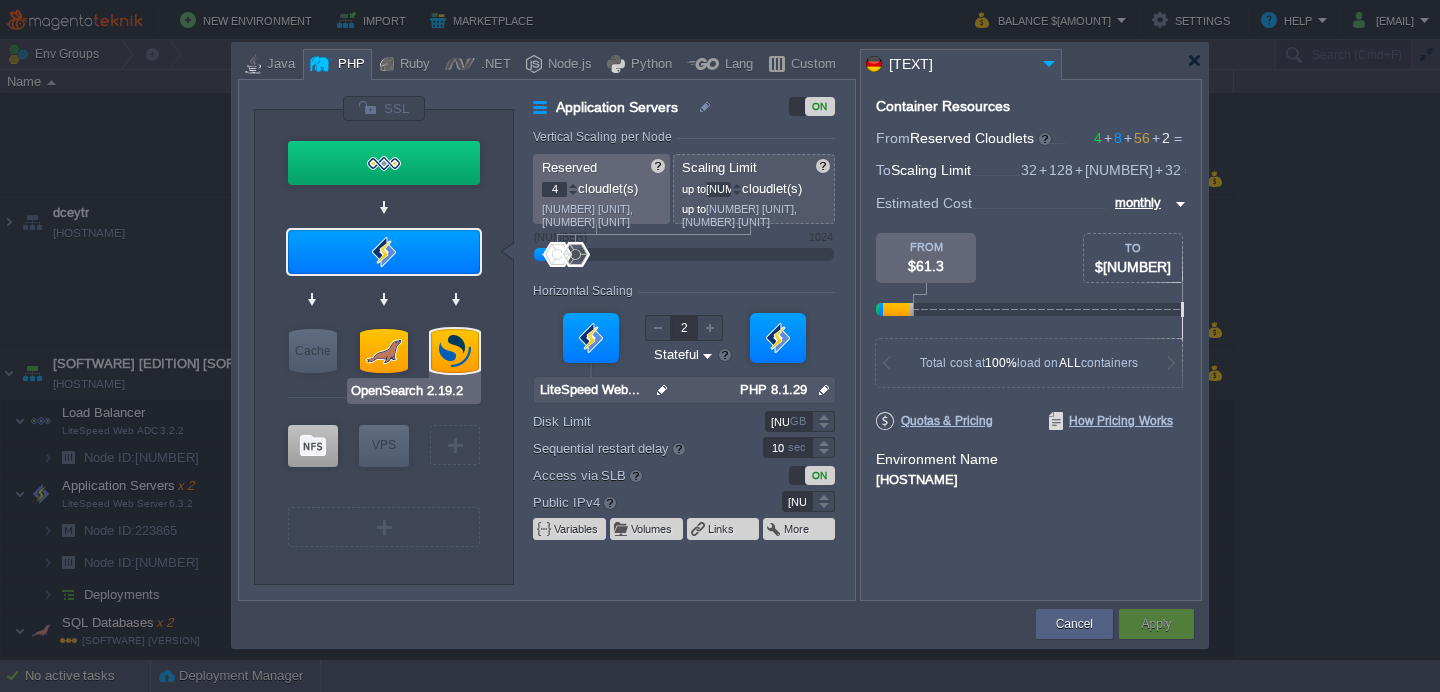 type on "[STORAGE_TIER]" 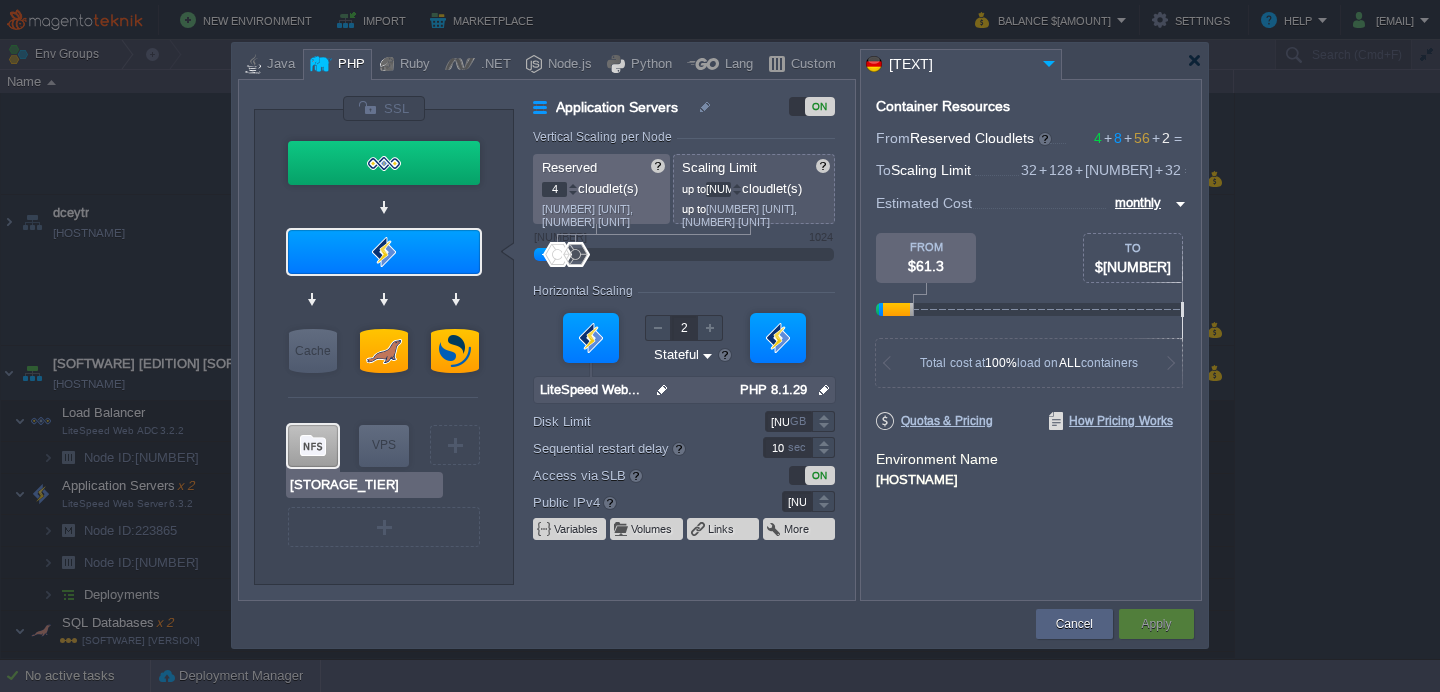 click at bounding box center [313, 446] 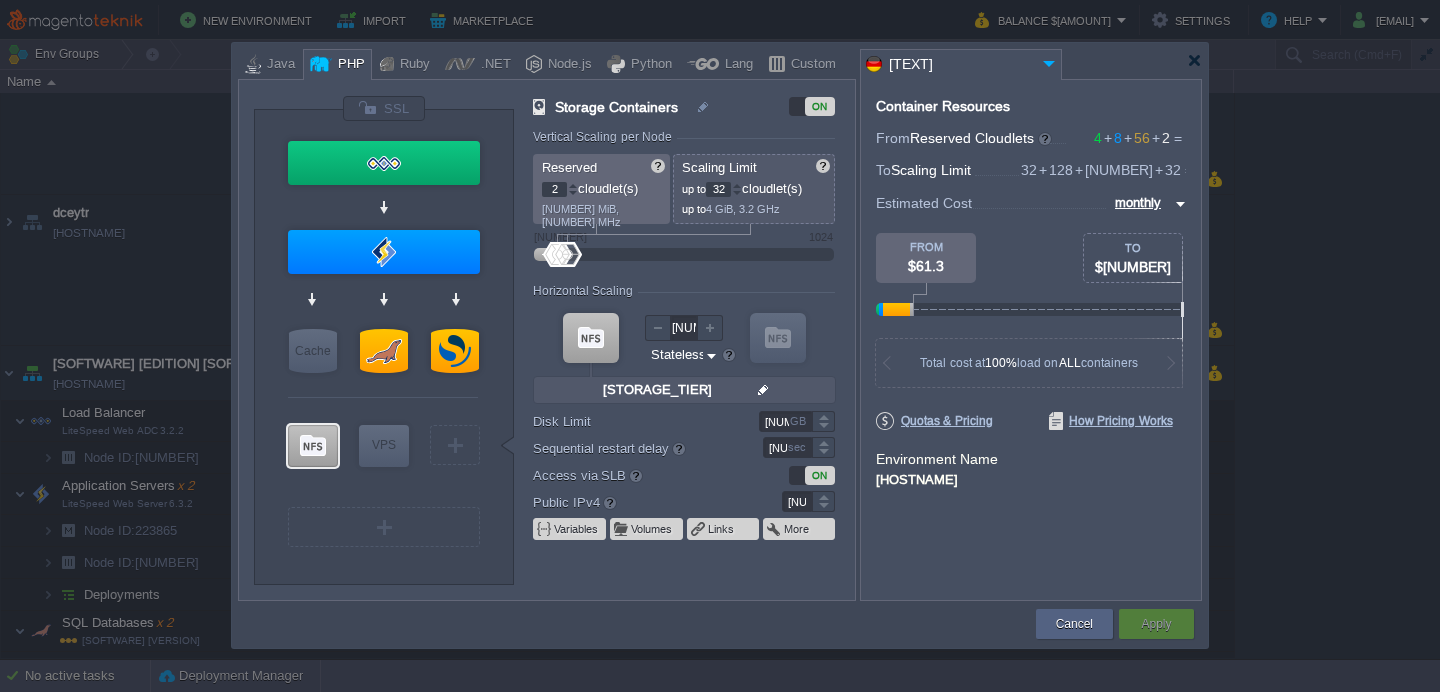 click on "2" at bounding box center (554, 189) 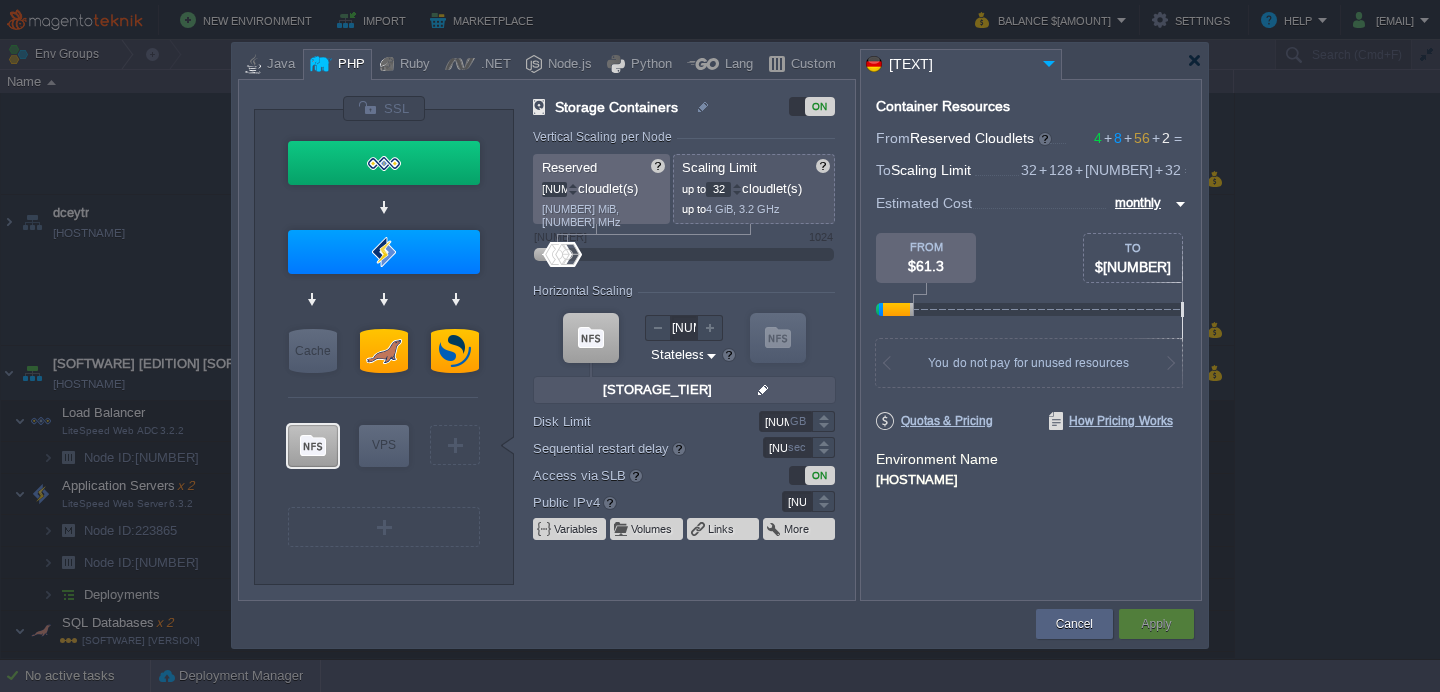 type on "[NUMBER]" 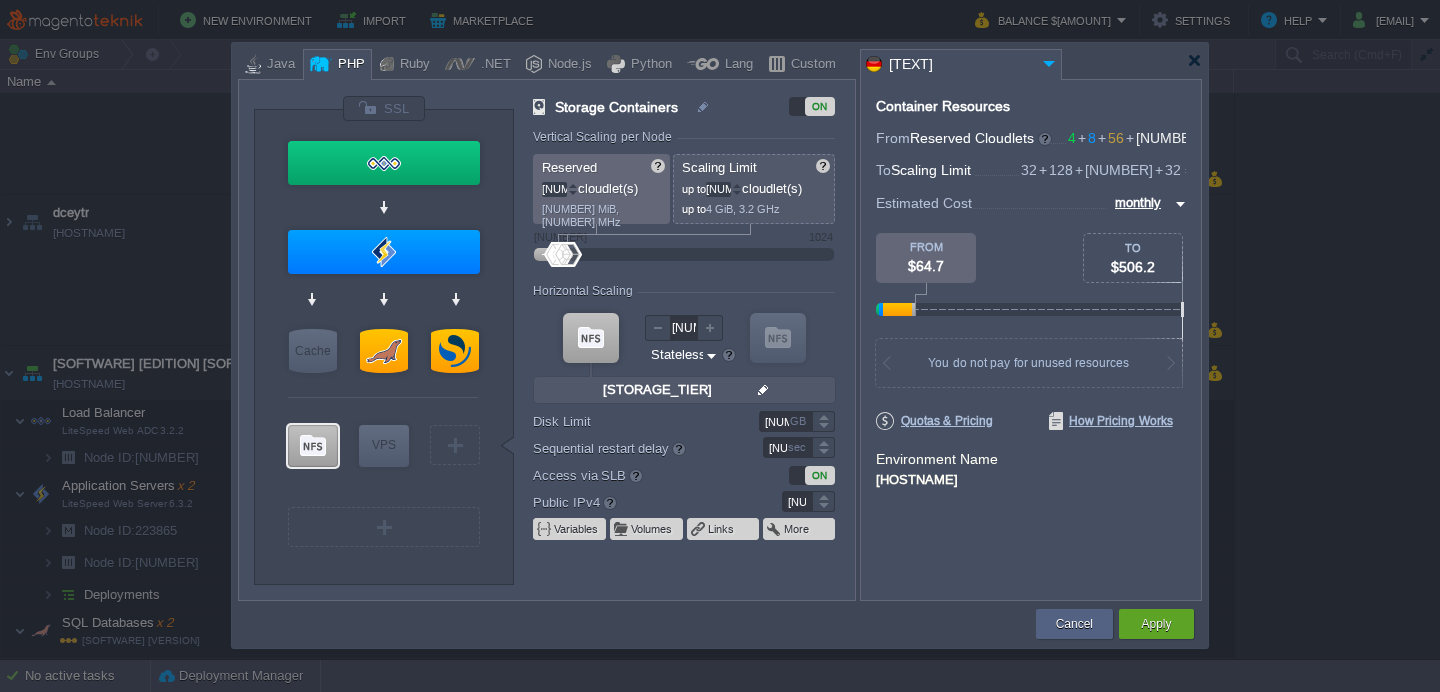 type on "[NUMBER]" 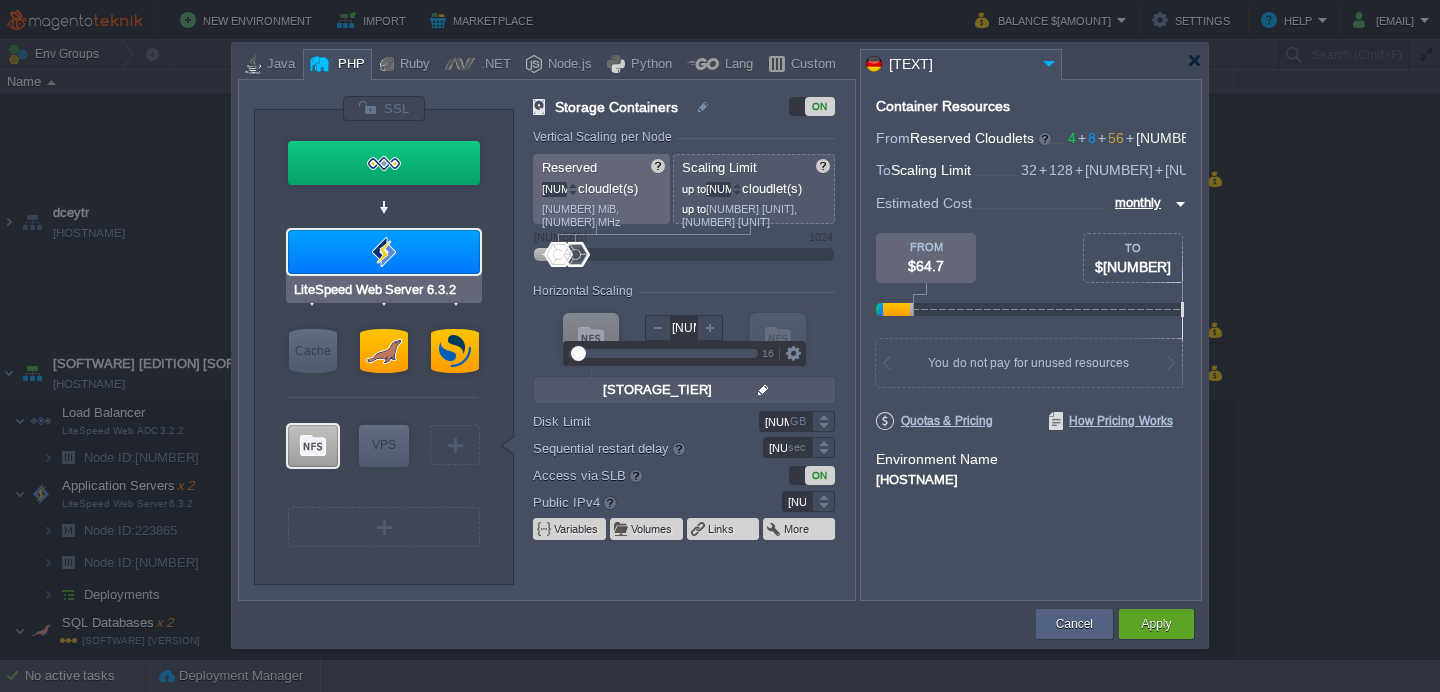 type on "LiteSpeed Web ADC 3.2.2" 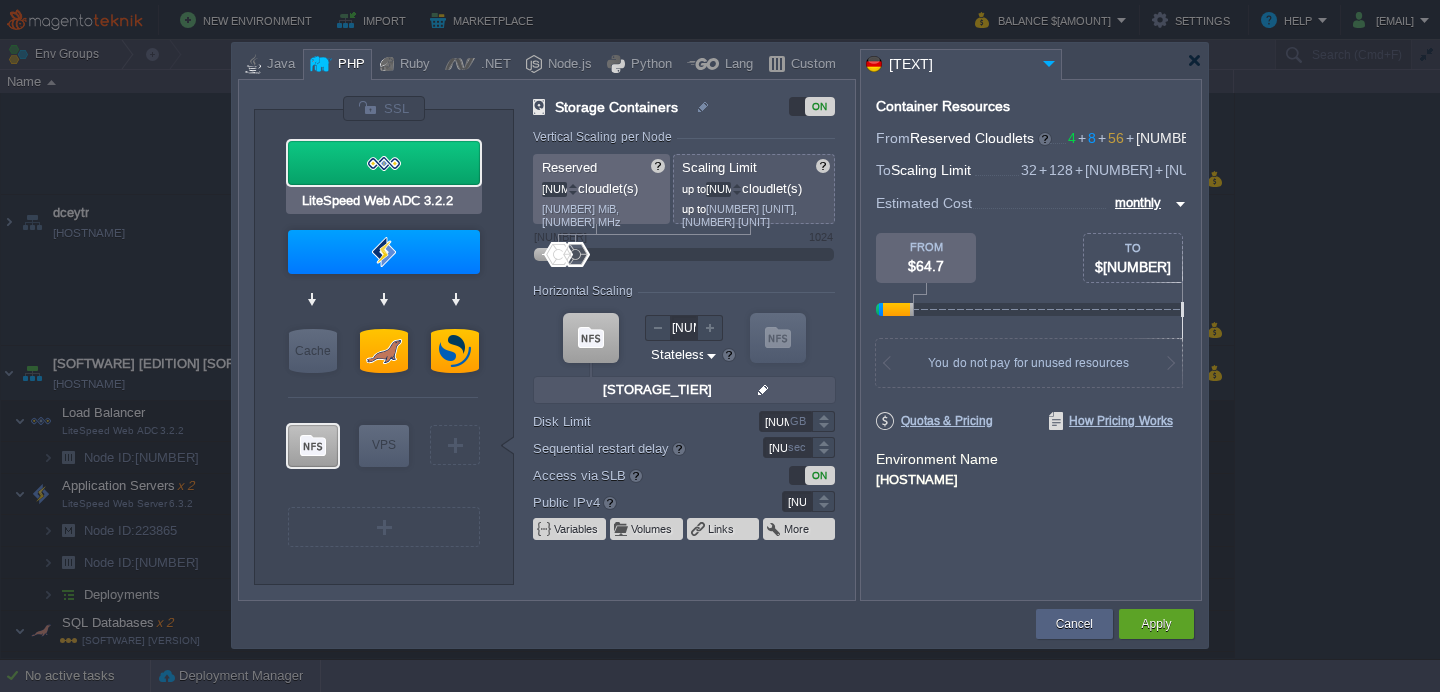 click at bounding box center (384, 163) 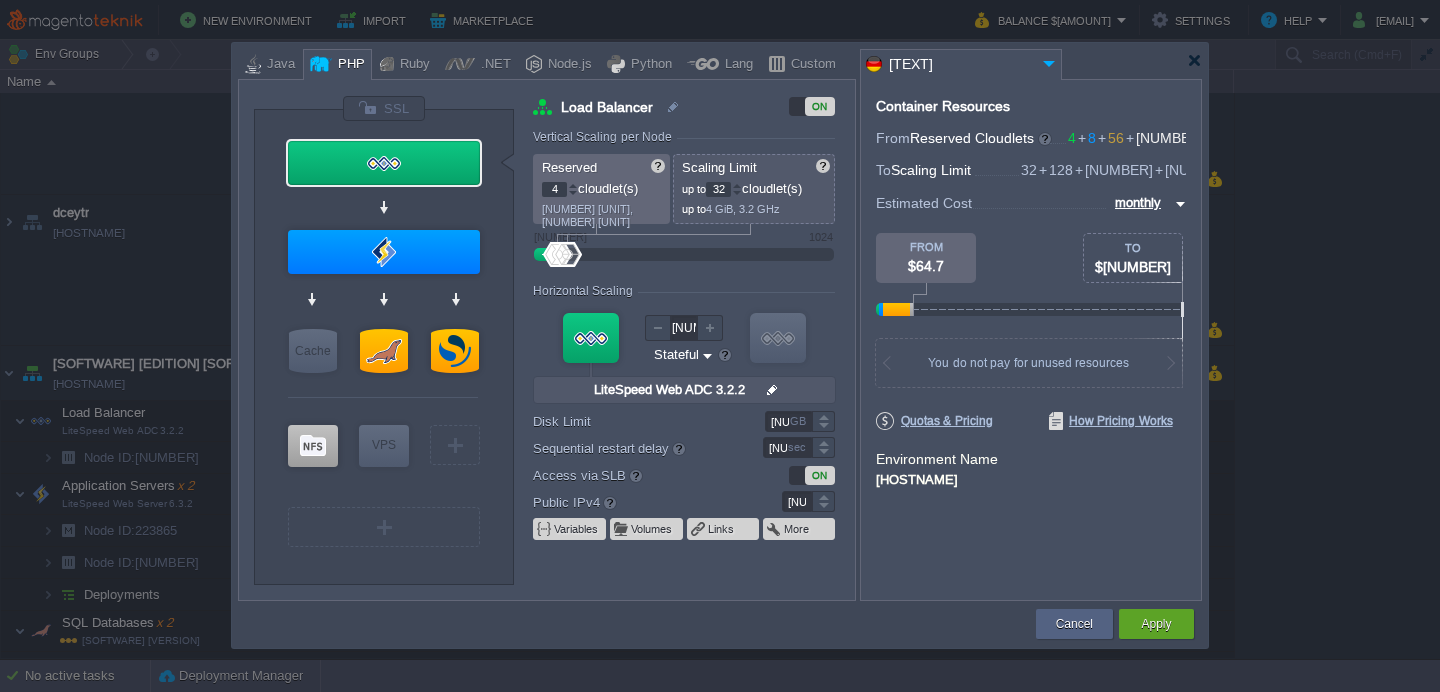 click on "4" at bounding box center (554, 189) 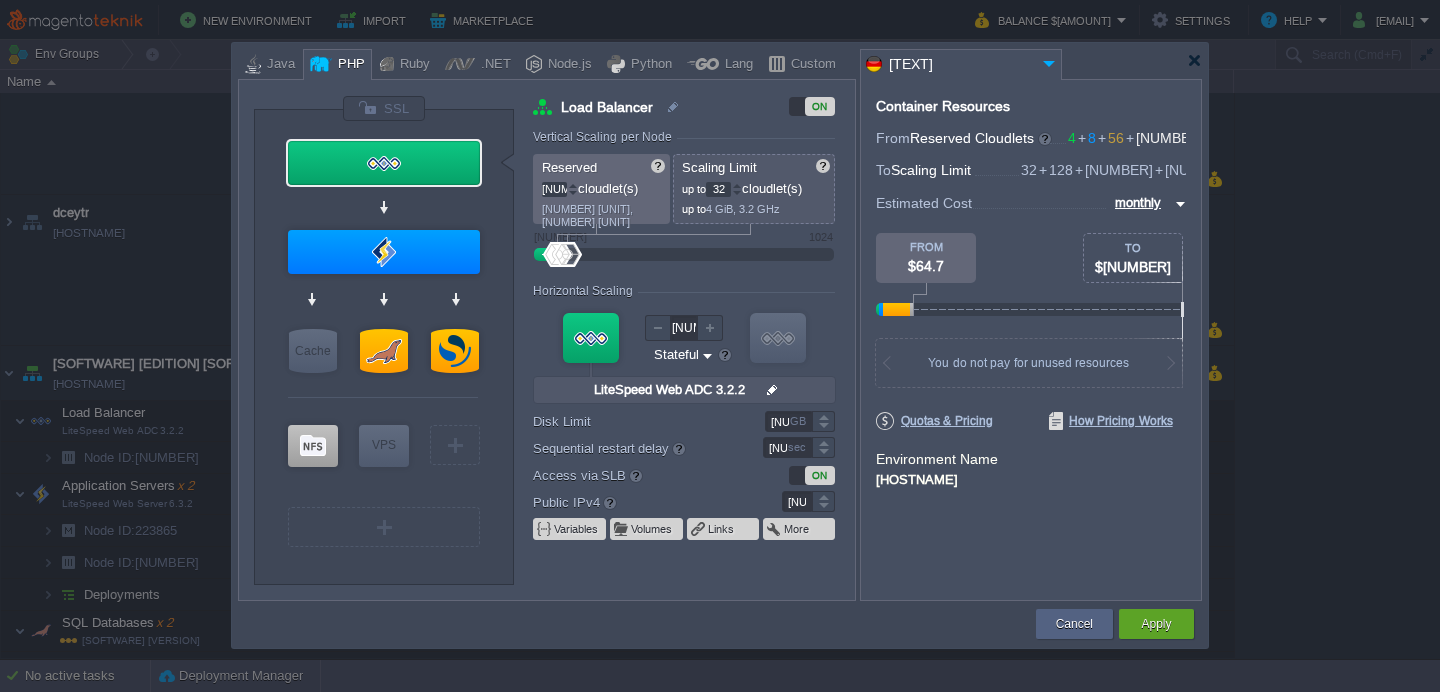 type on "[NUMBER]" 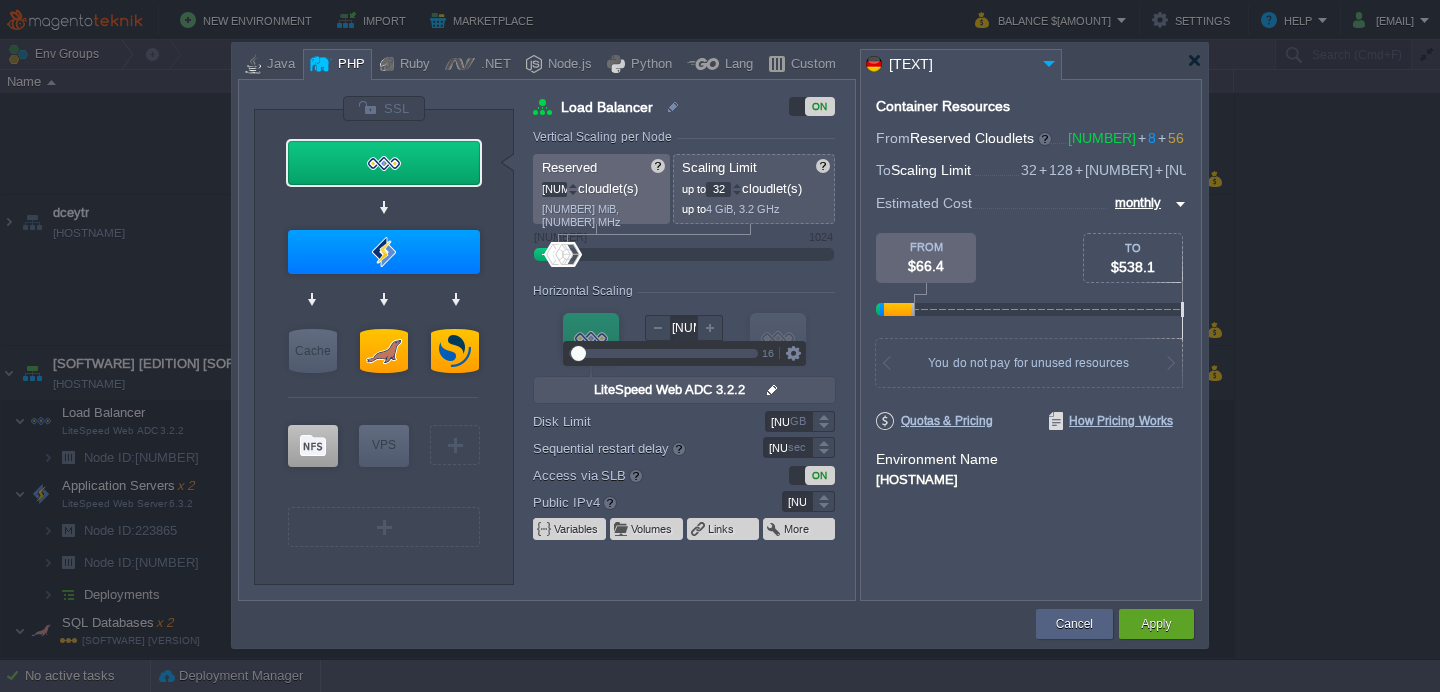 type on "LiteSpeed Web Server 6.3.2" 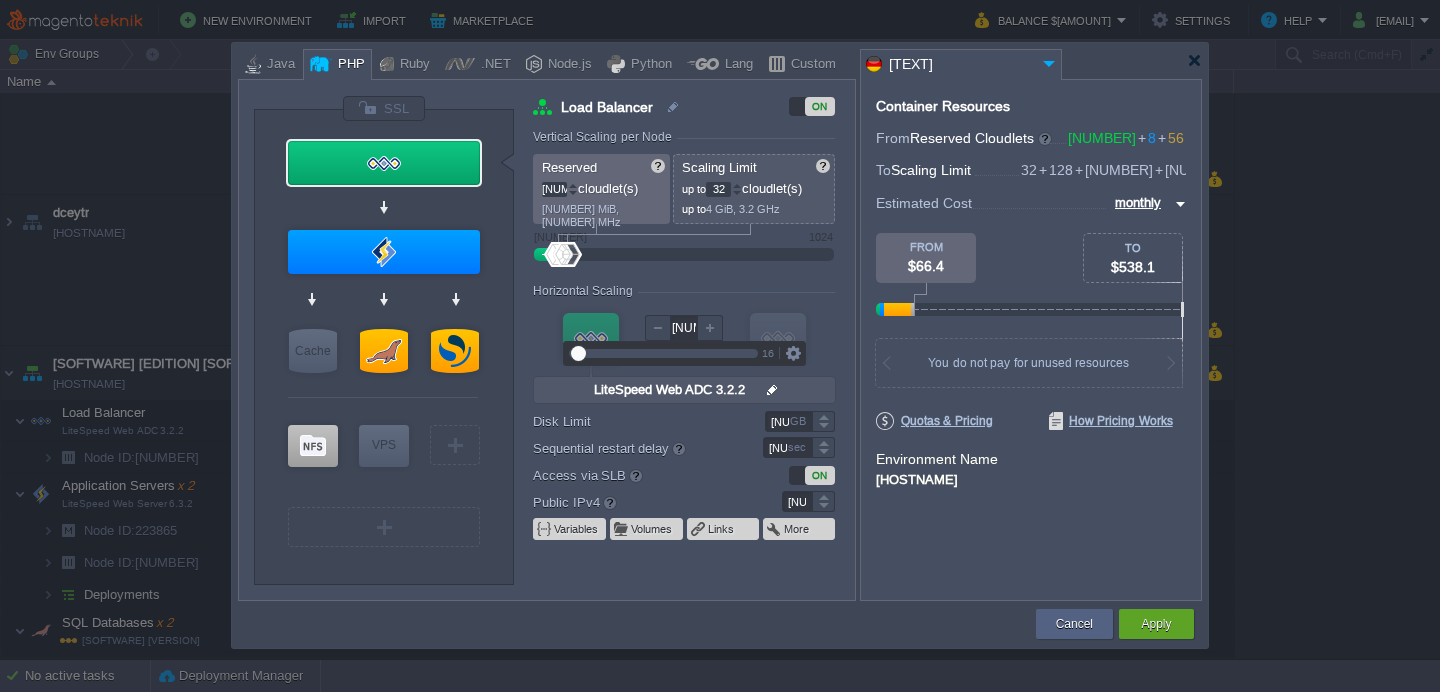 click on "32" at bounding box center [718, 189] 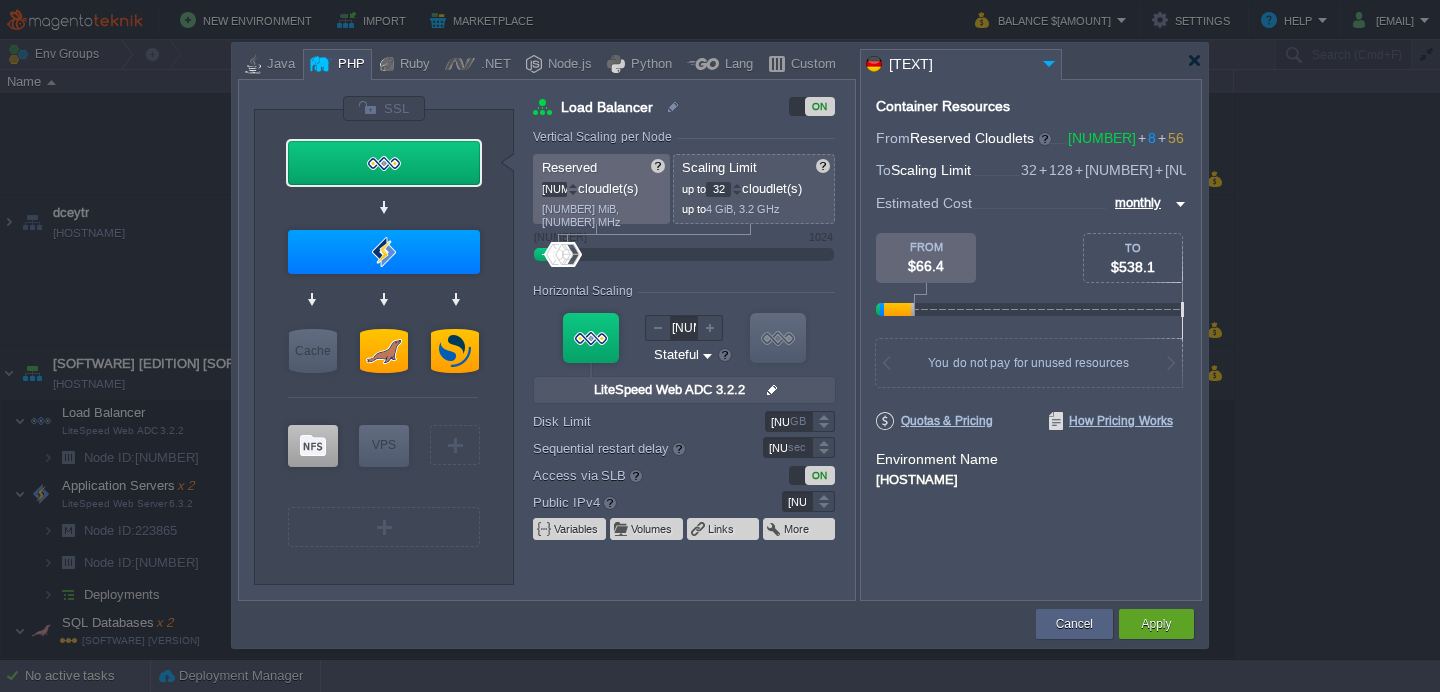 click on "32" at bounding box center [718, 189] 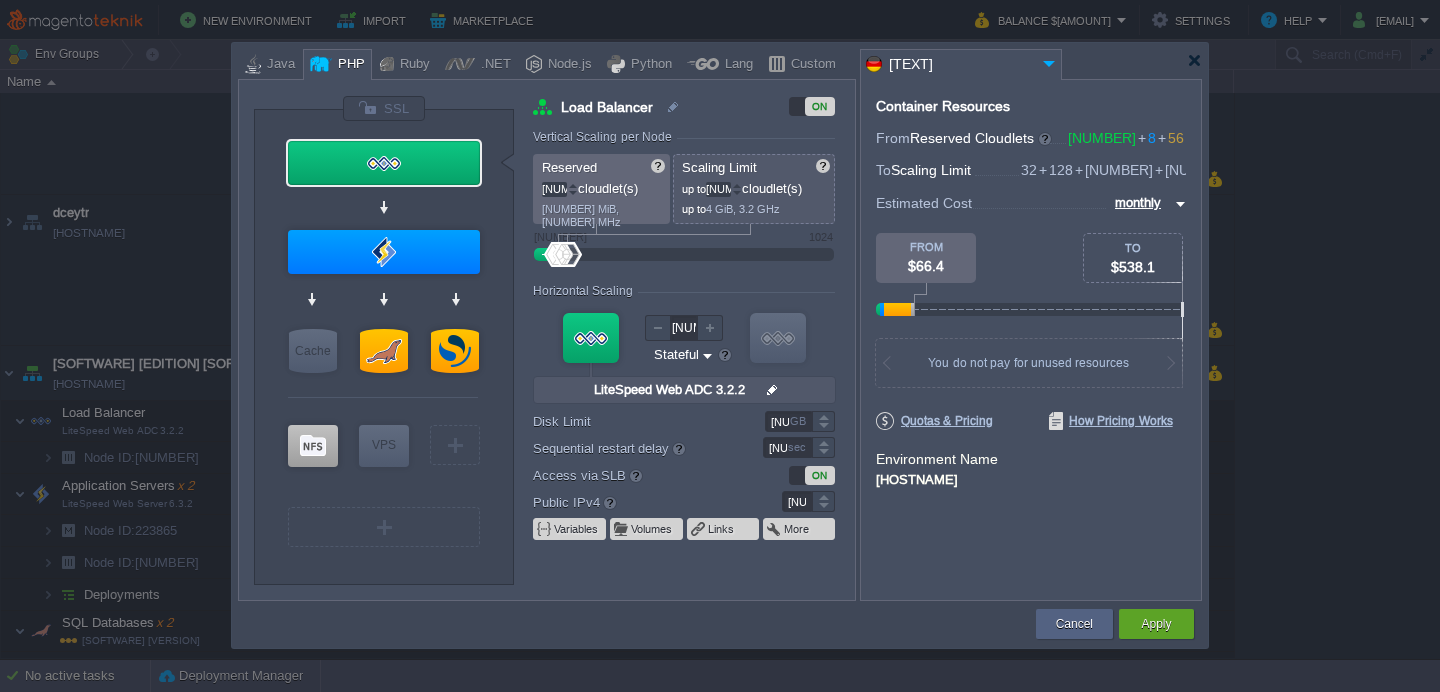 type on "[NUMBER]" 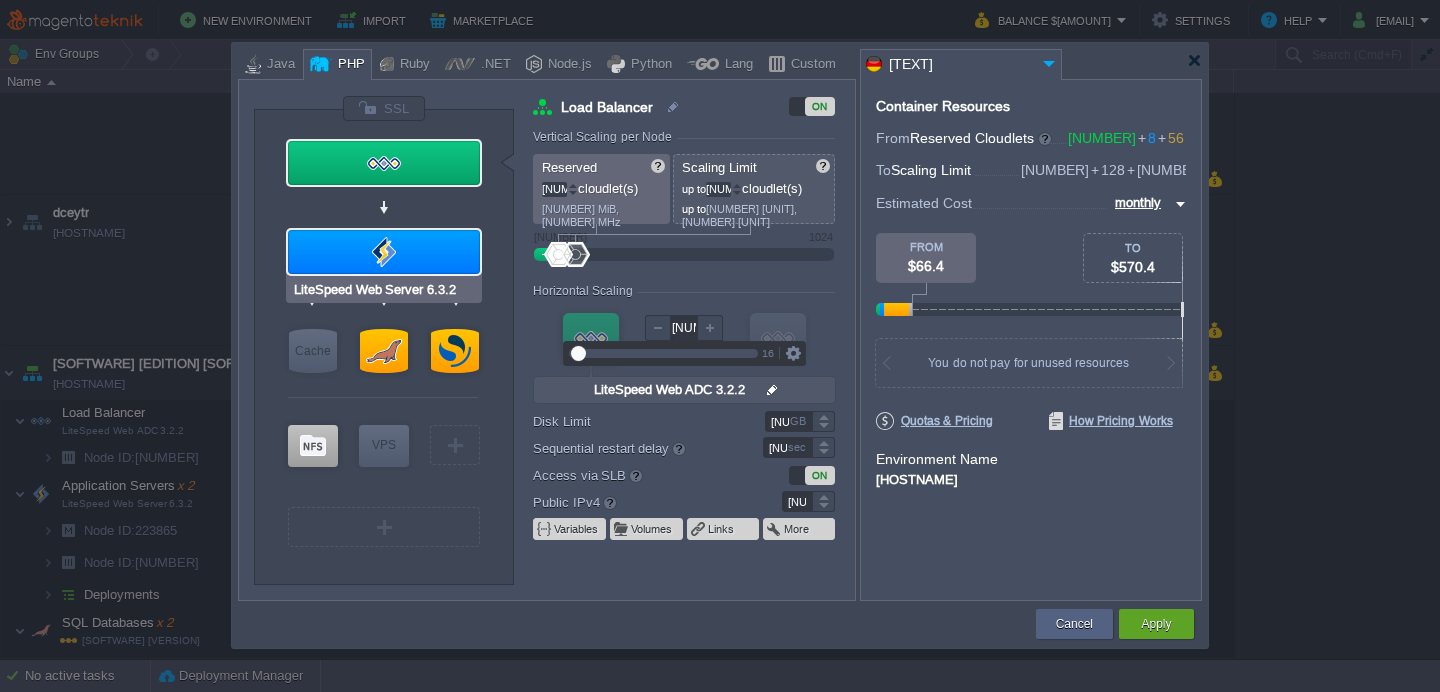 click at bounding box center (384, 252) 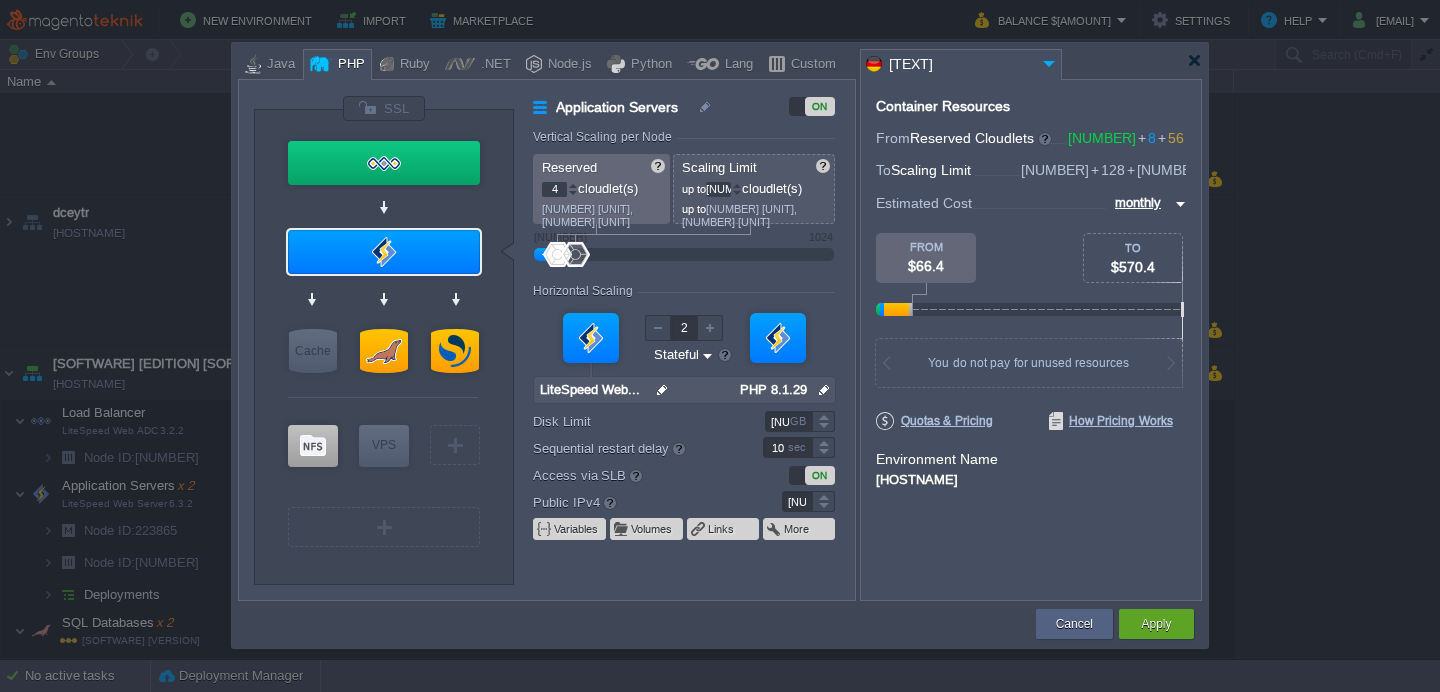 click on "4" at bounding box center (554, 189) 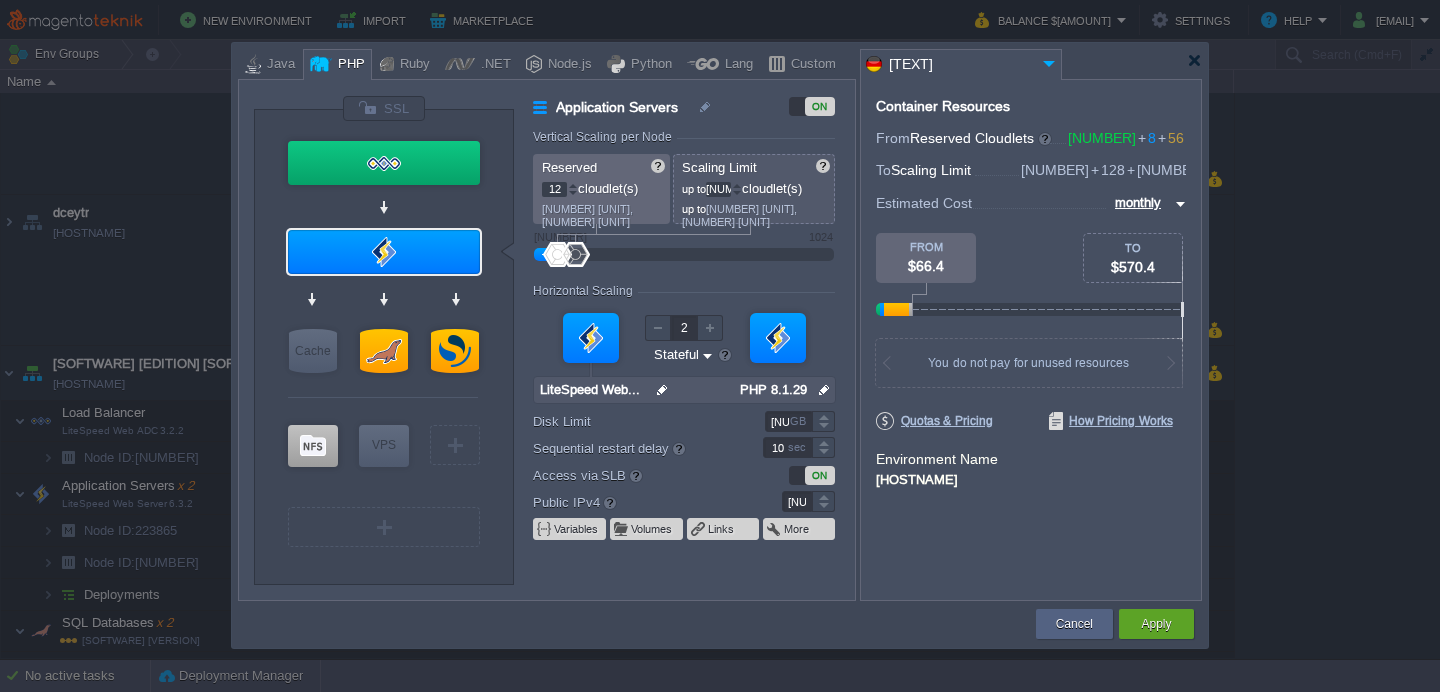 type on "12" 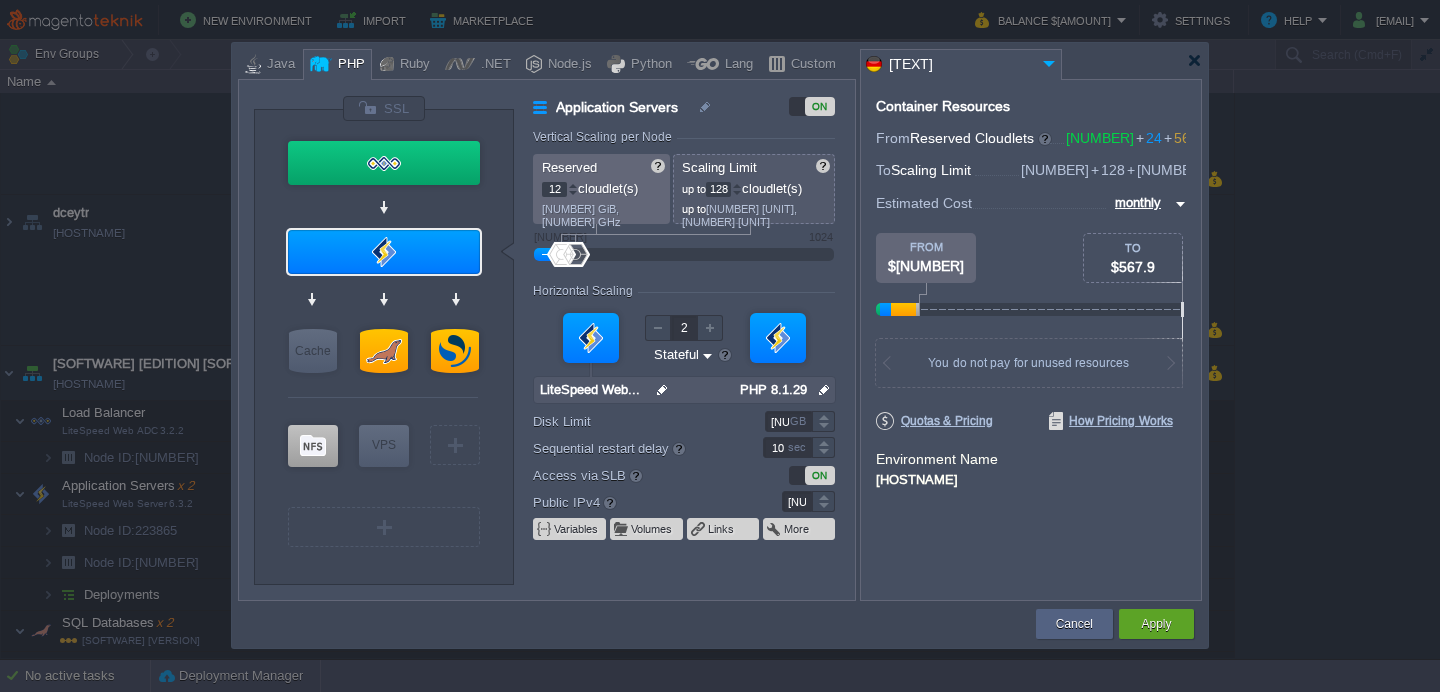 type on "128" 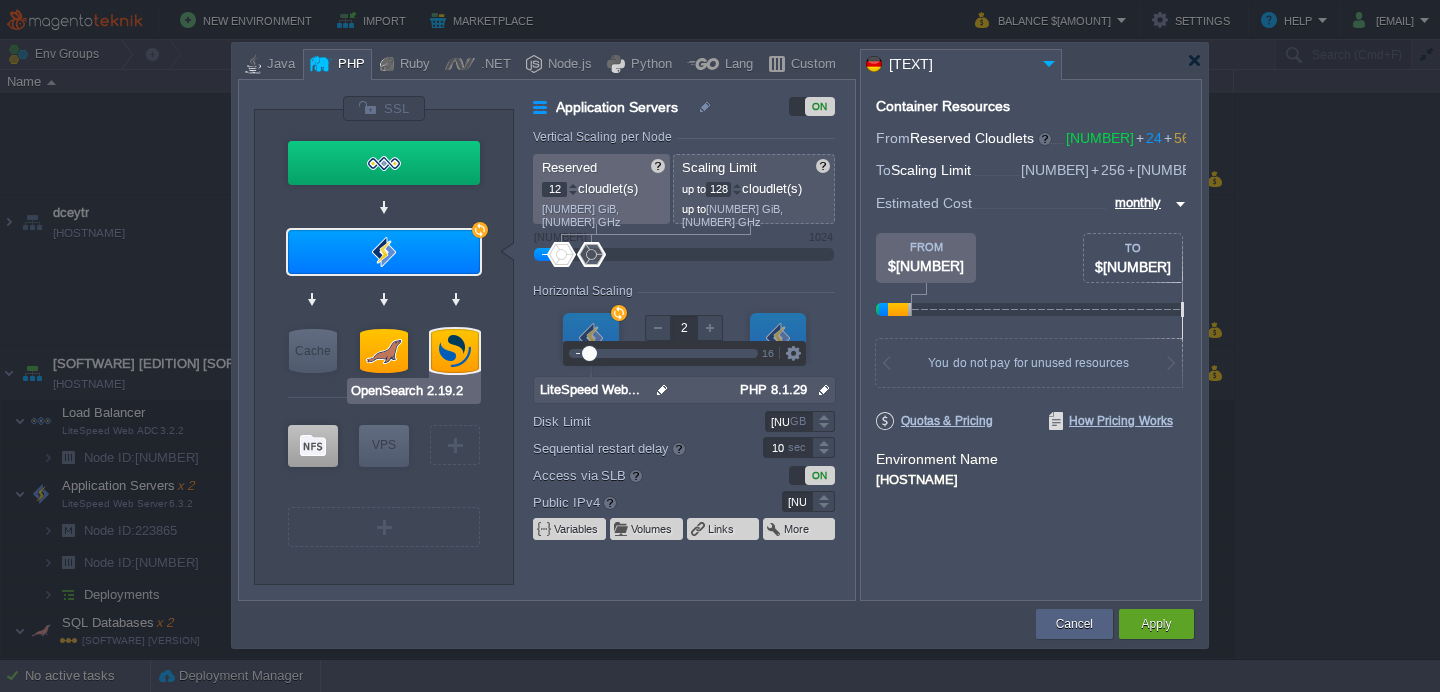 type on "[SOFTWARE] [VERSION]" 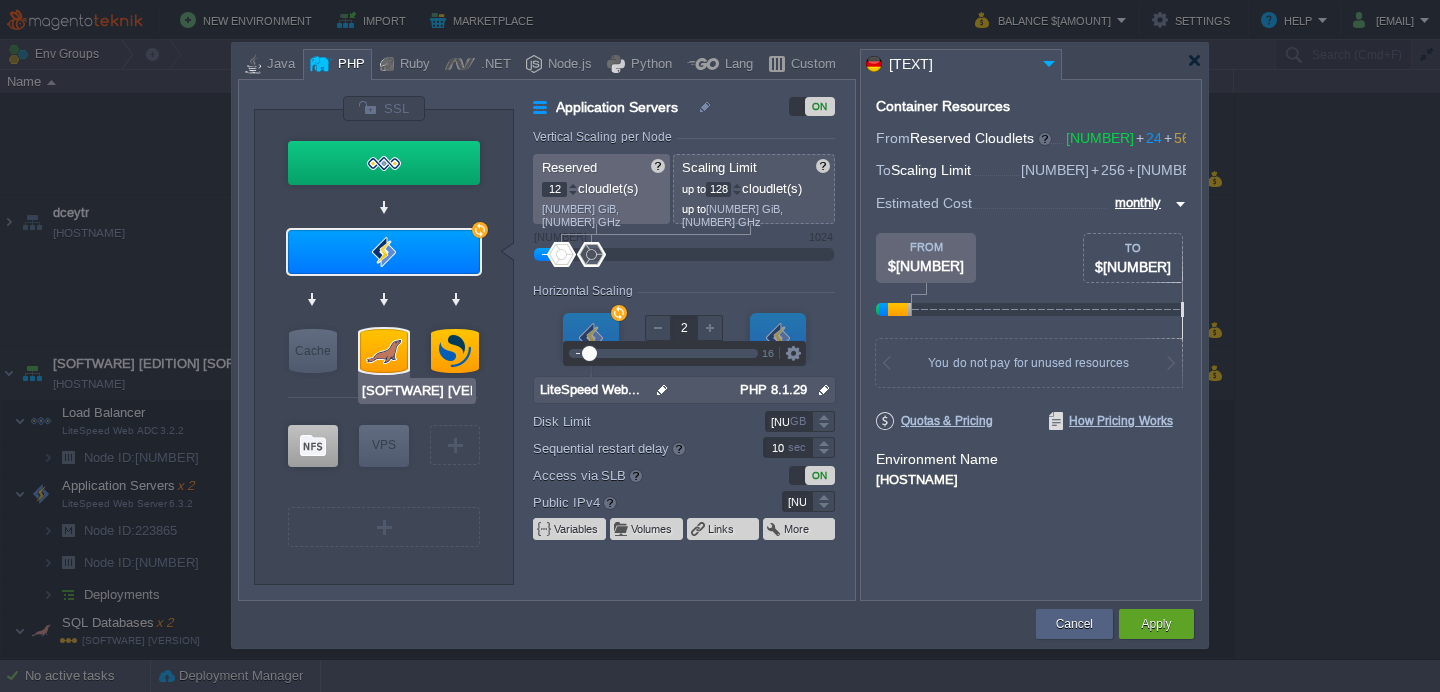 click at bounding box center (384, 351) 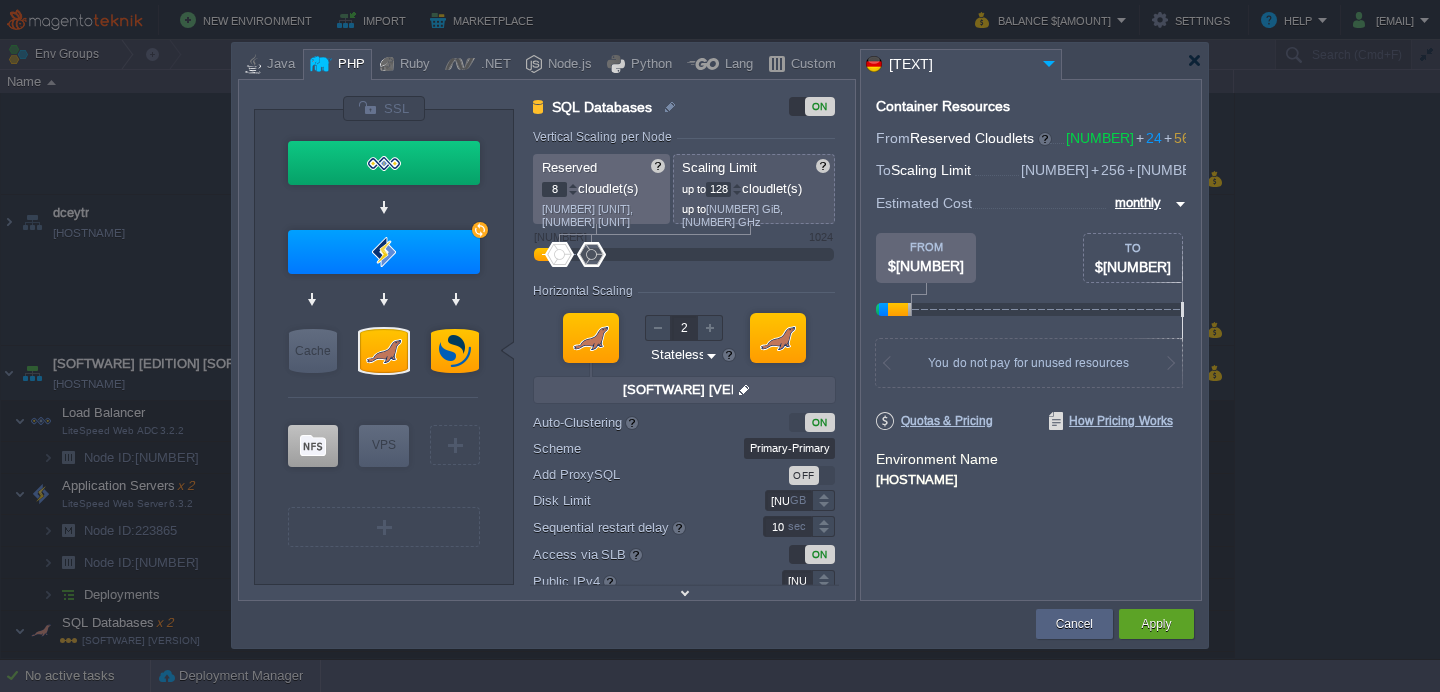 click on "8" at bounding box center [554, 189] 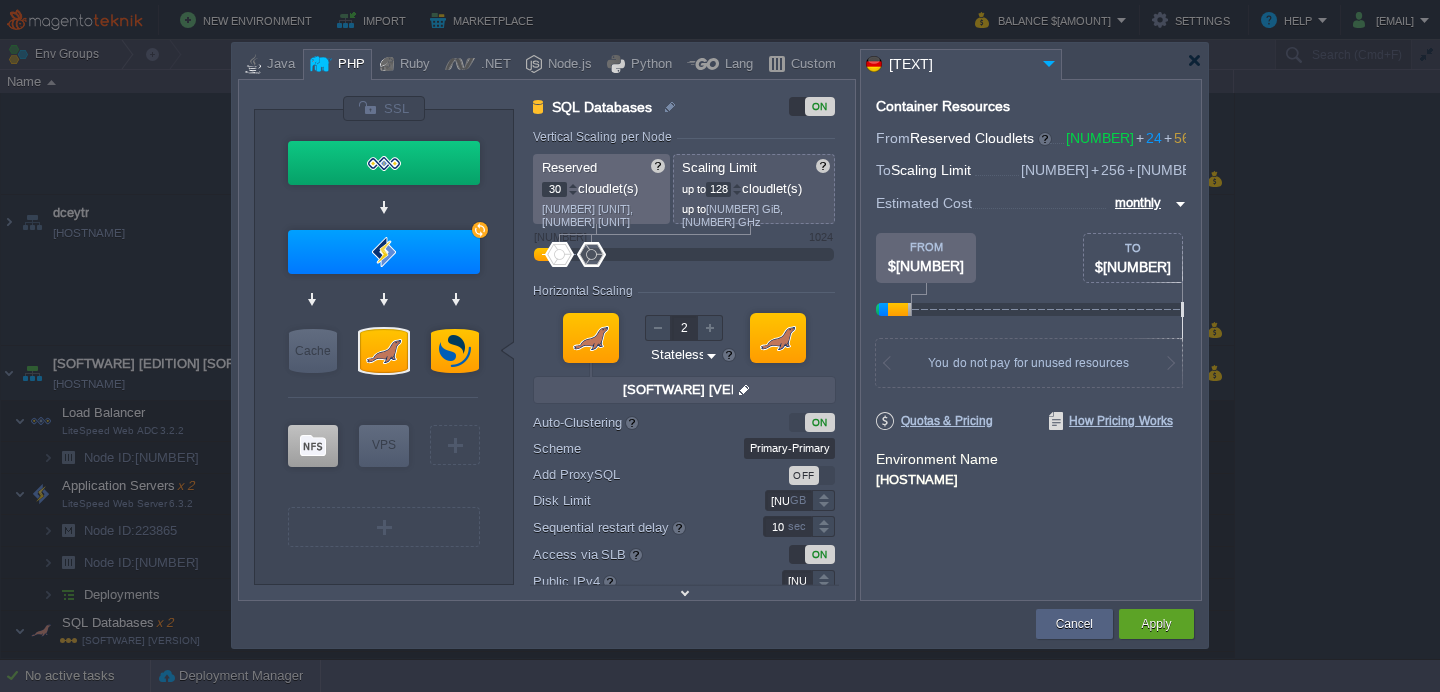 type on "30" 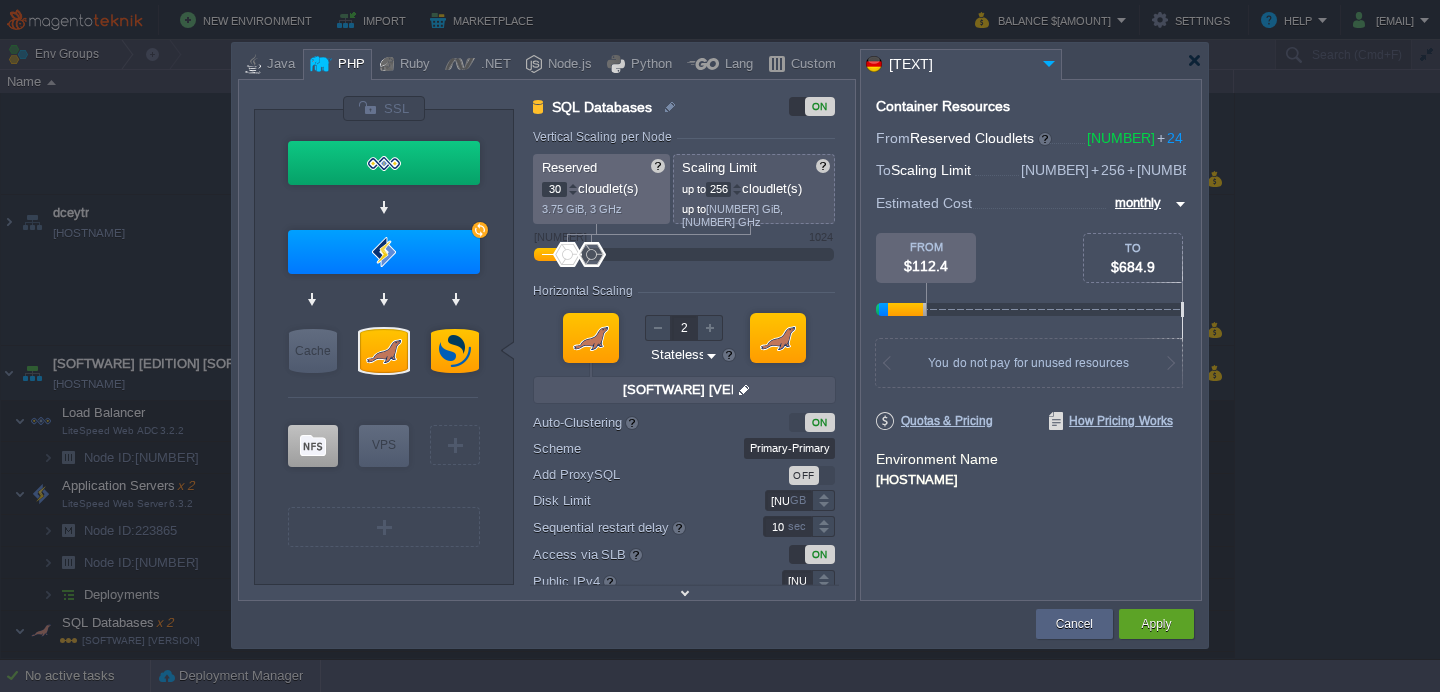 type on "256" 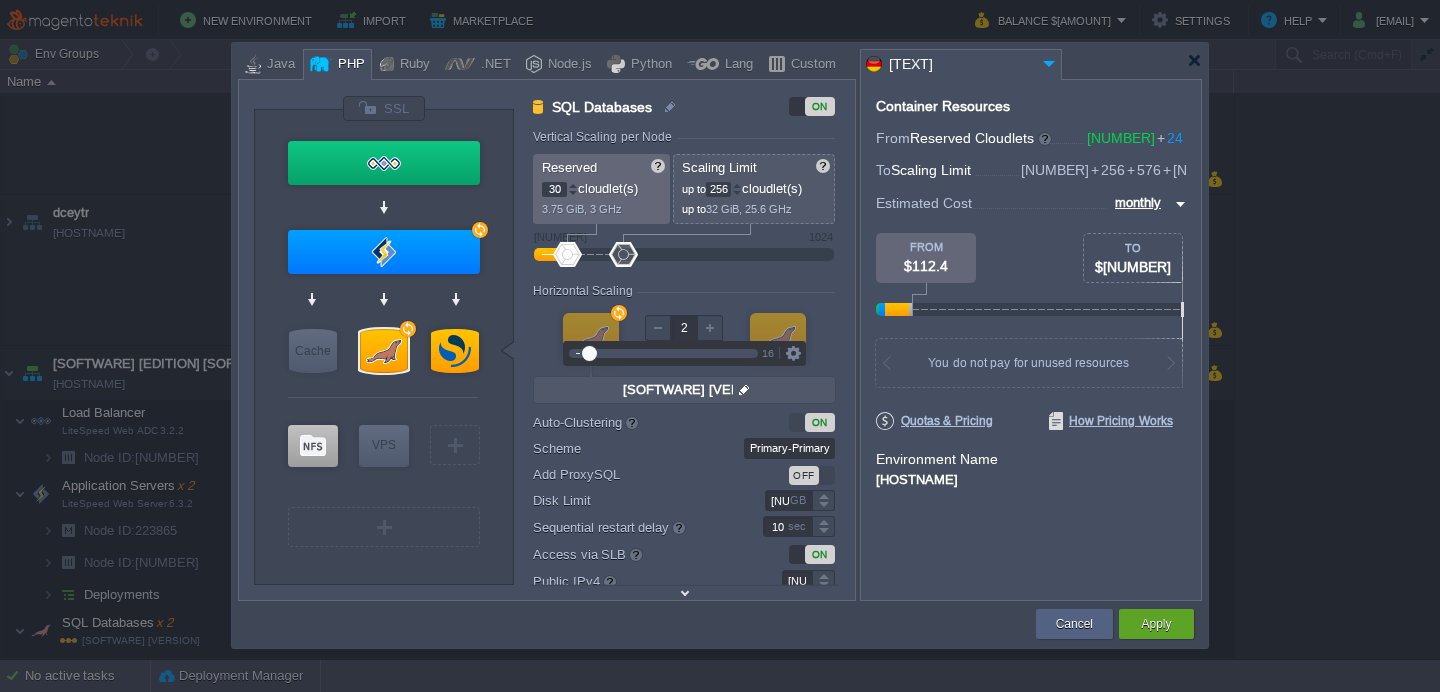 type on "OpenSearch 2.19.2" 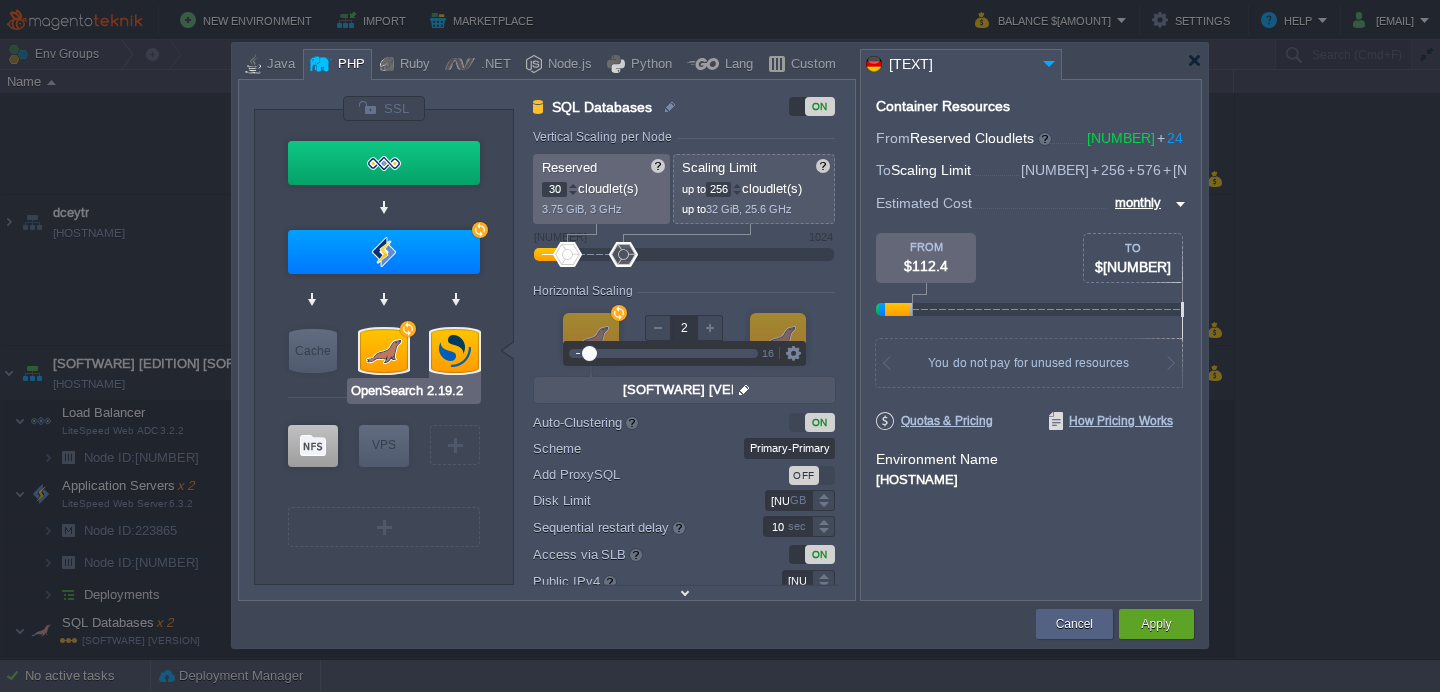 click at bounding box center (455, 351) 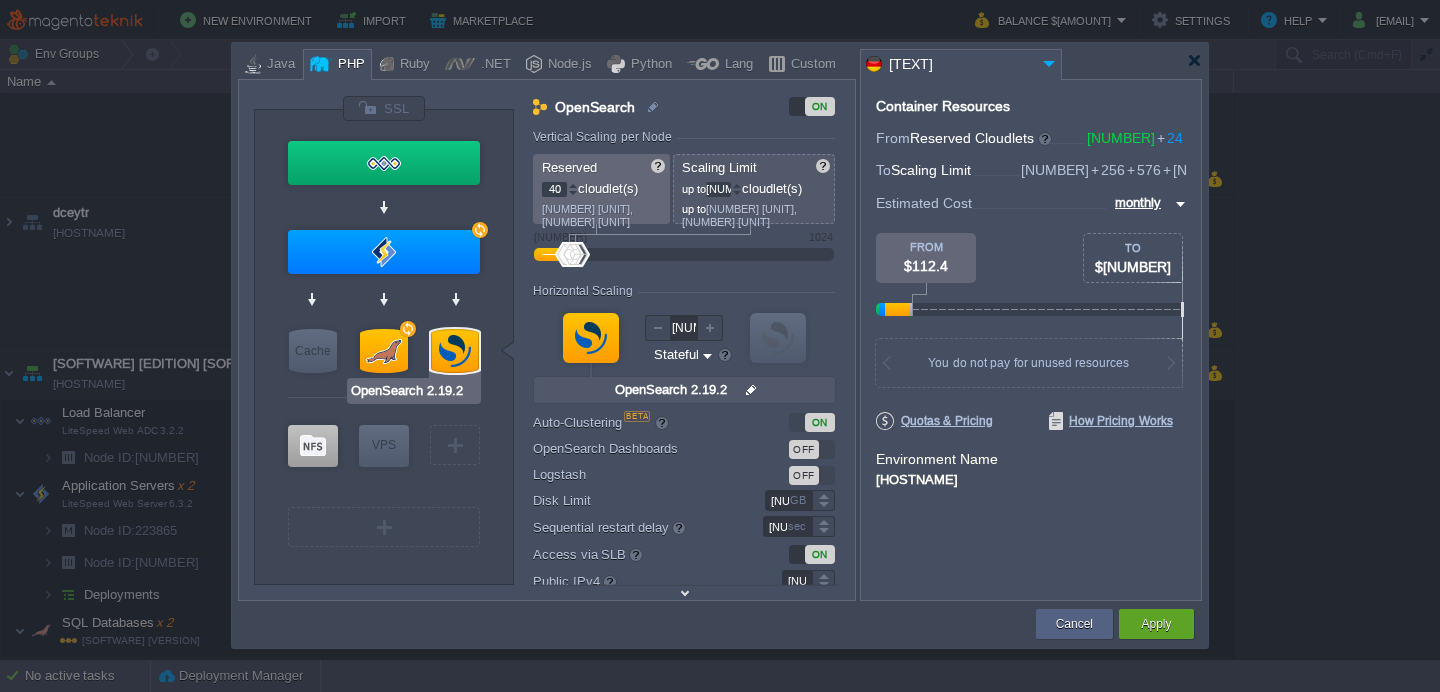 type on "null" 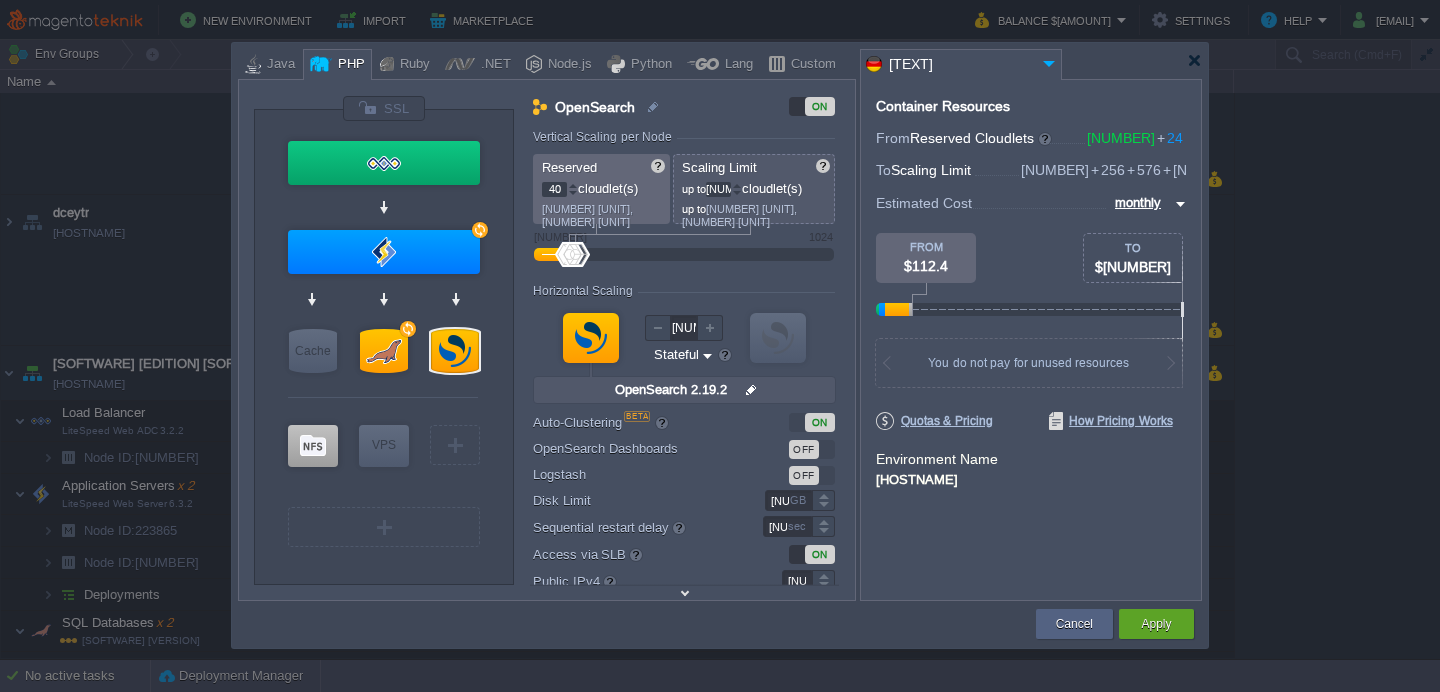 type on "[STORAGE_TIER]" 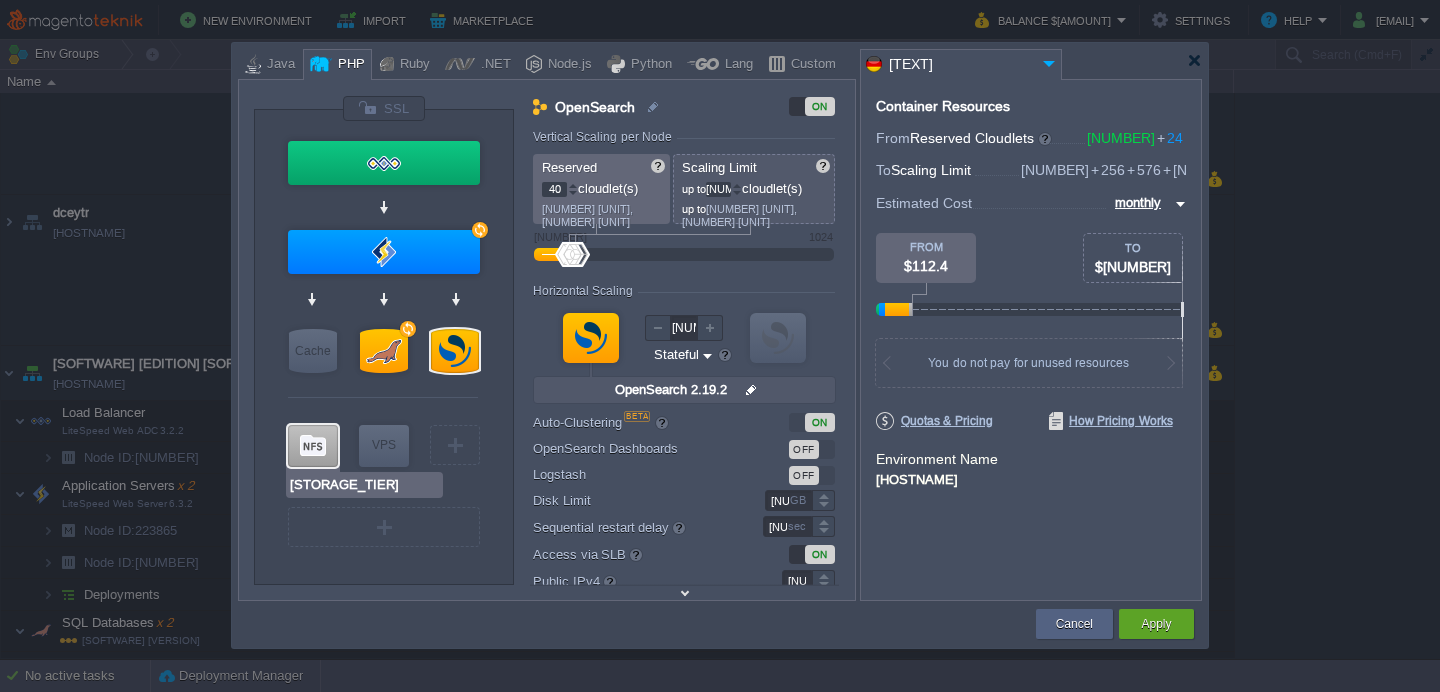 click at bounding box center (313, 446) 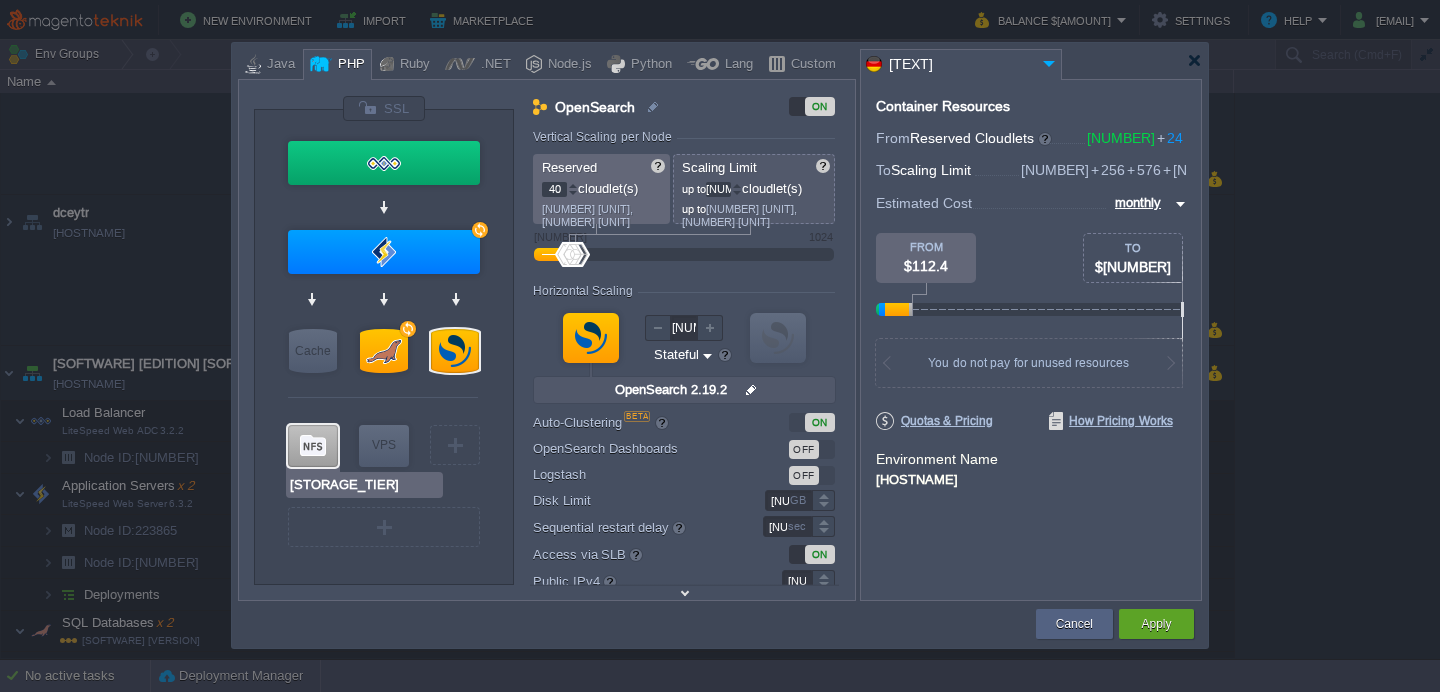 type on "Storage Containers" 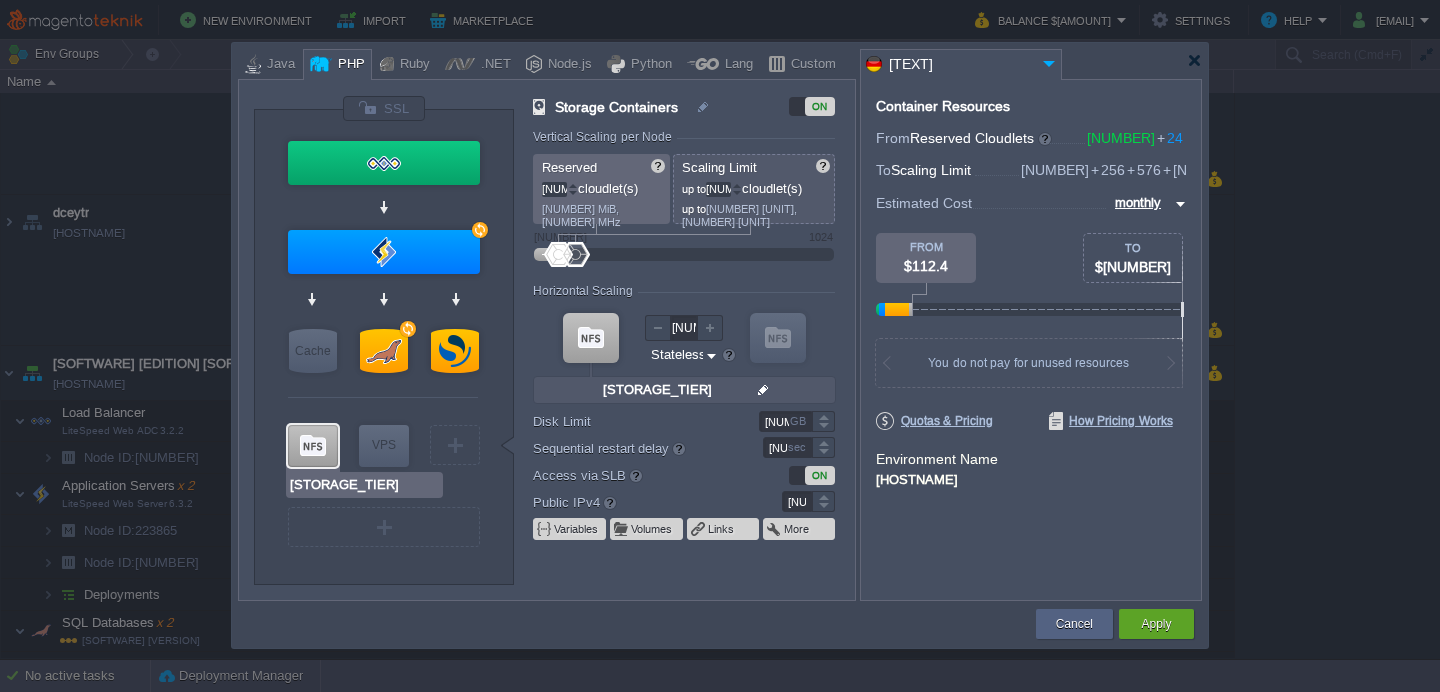 type on "[SOFTWARE] [VERSION]" 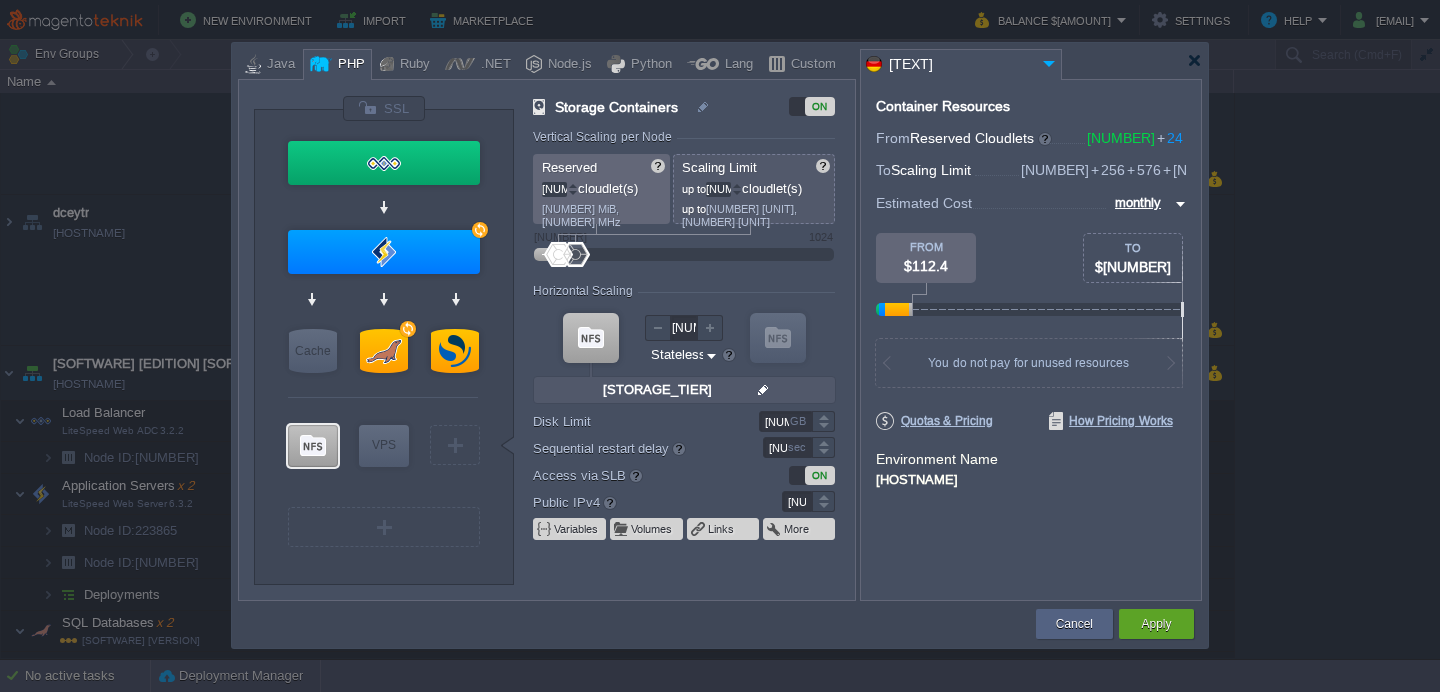 click on "[NUMBER]" at bounding box center (554, 189) 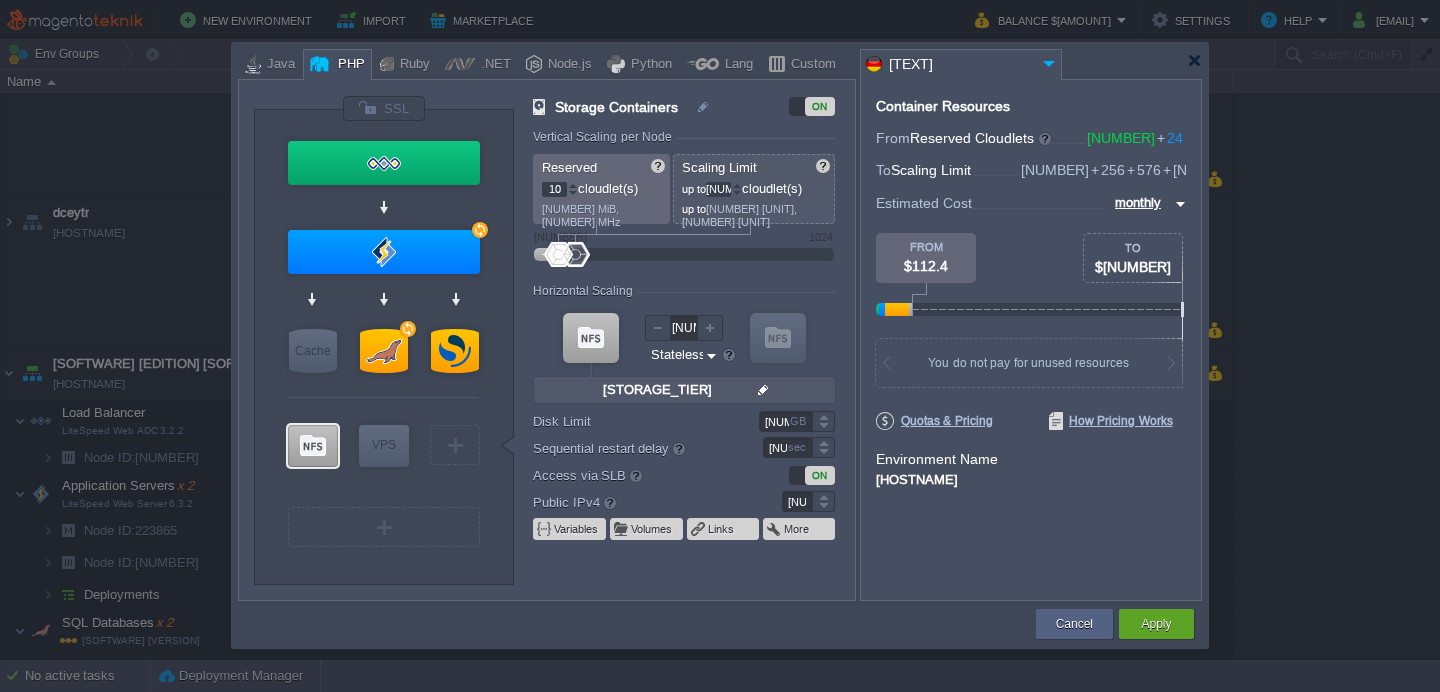 type on "10" 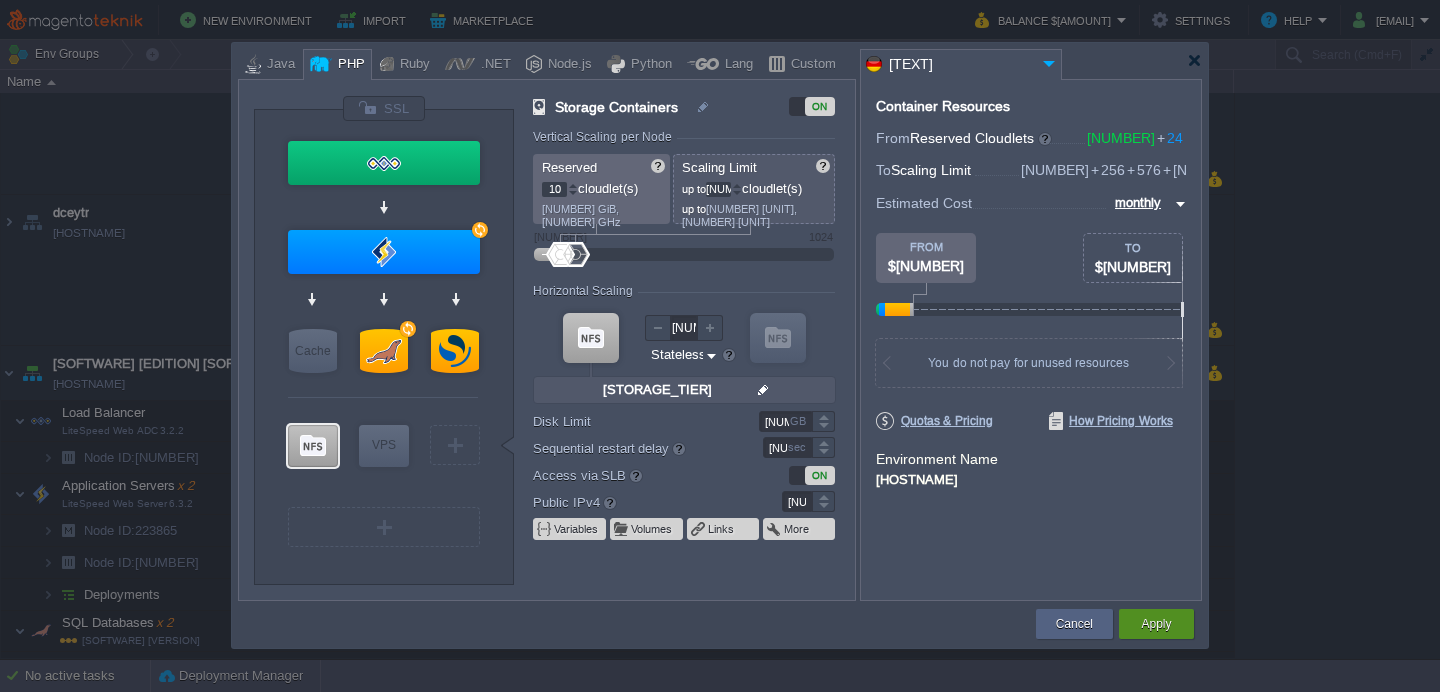 click on "Apply" at bounding box center (1156, 624) 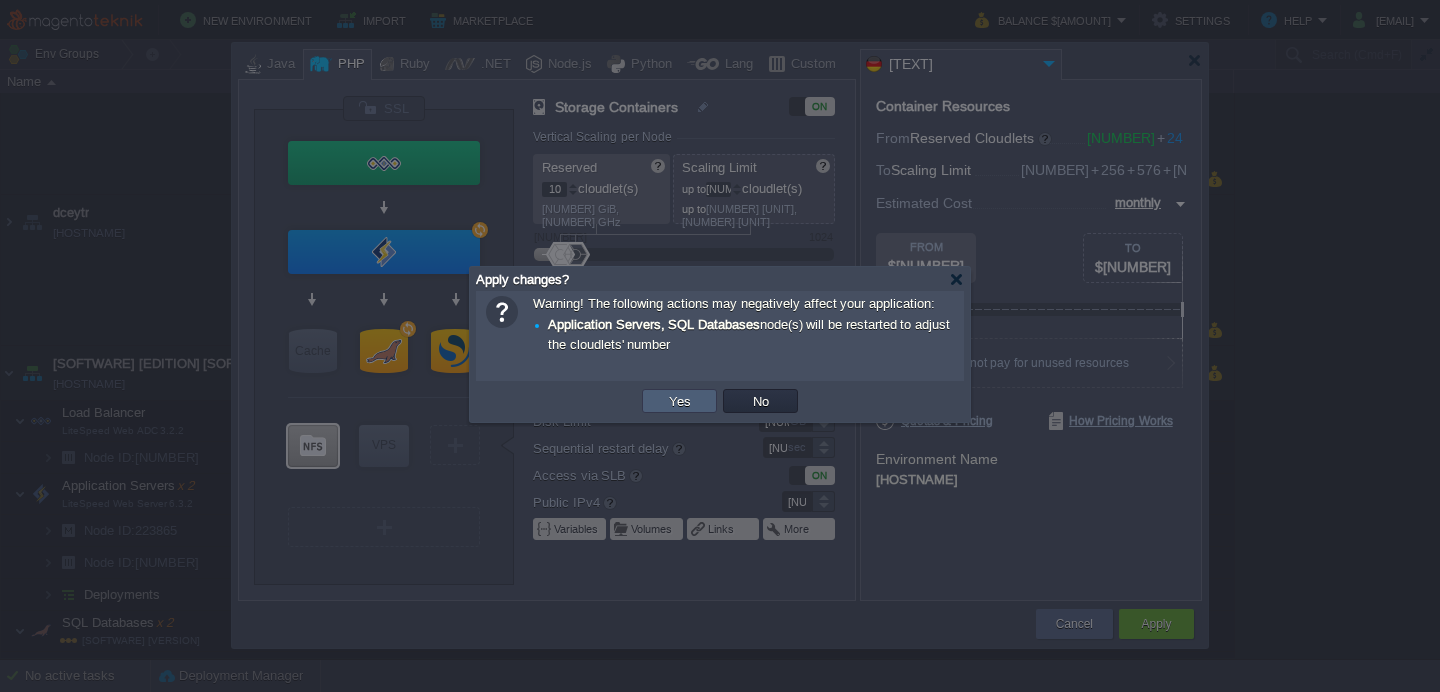 click on "Yes" at bounding box center [680, 401] 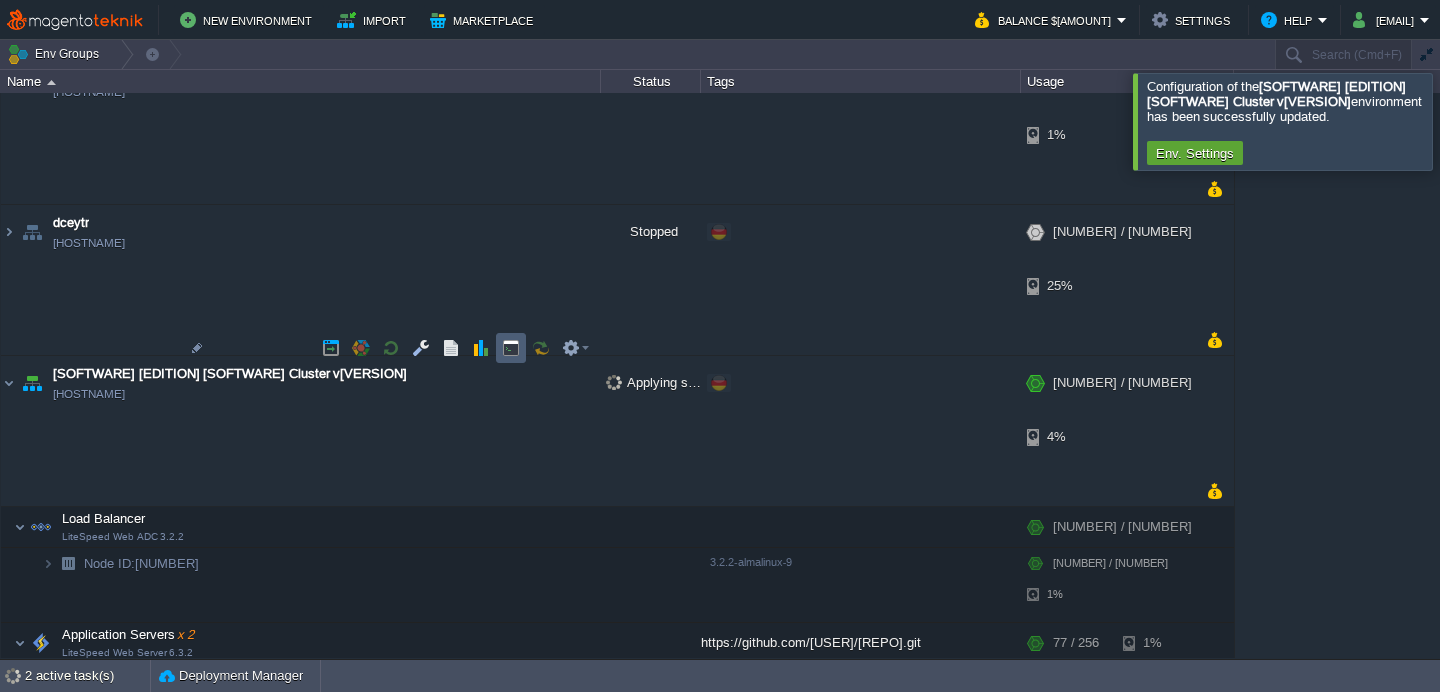 scroll, scrollTop: 36, scrollLeft: 0, axis: vertical 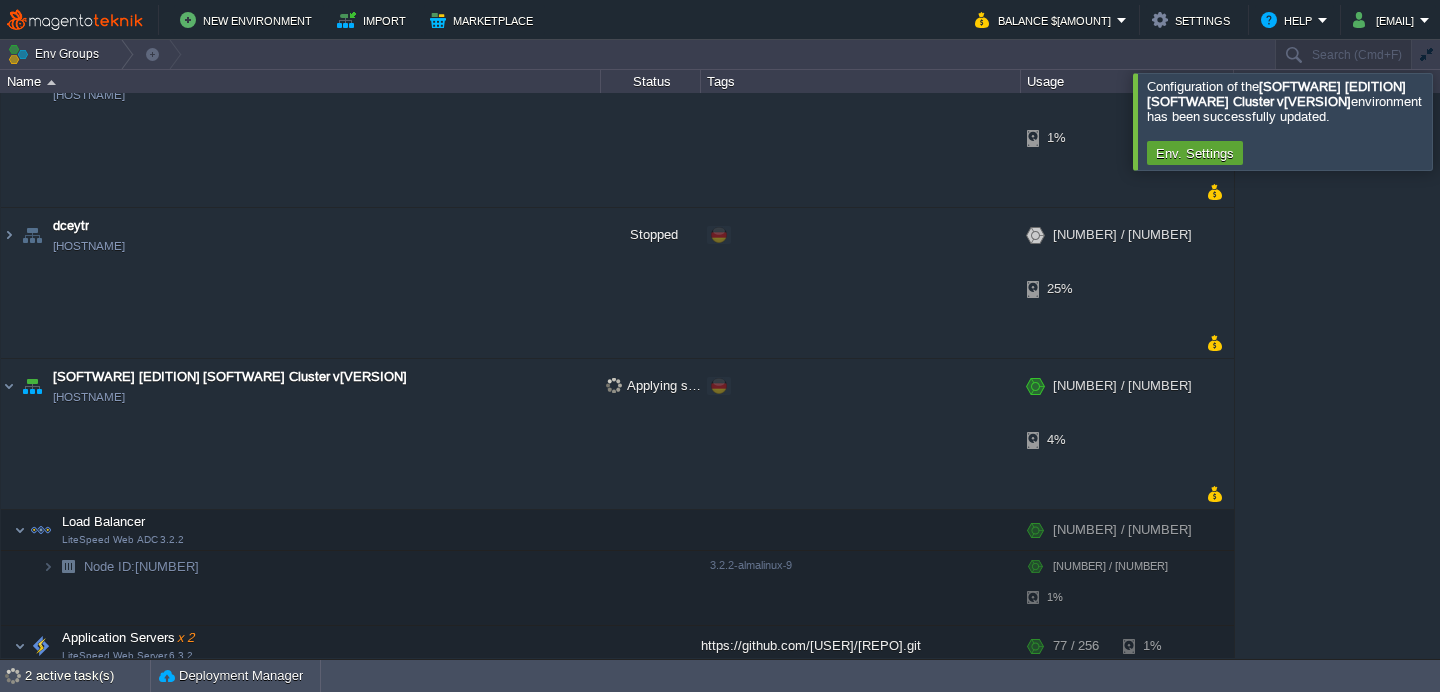 click at bounding box center (1464, 121) 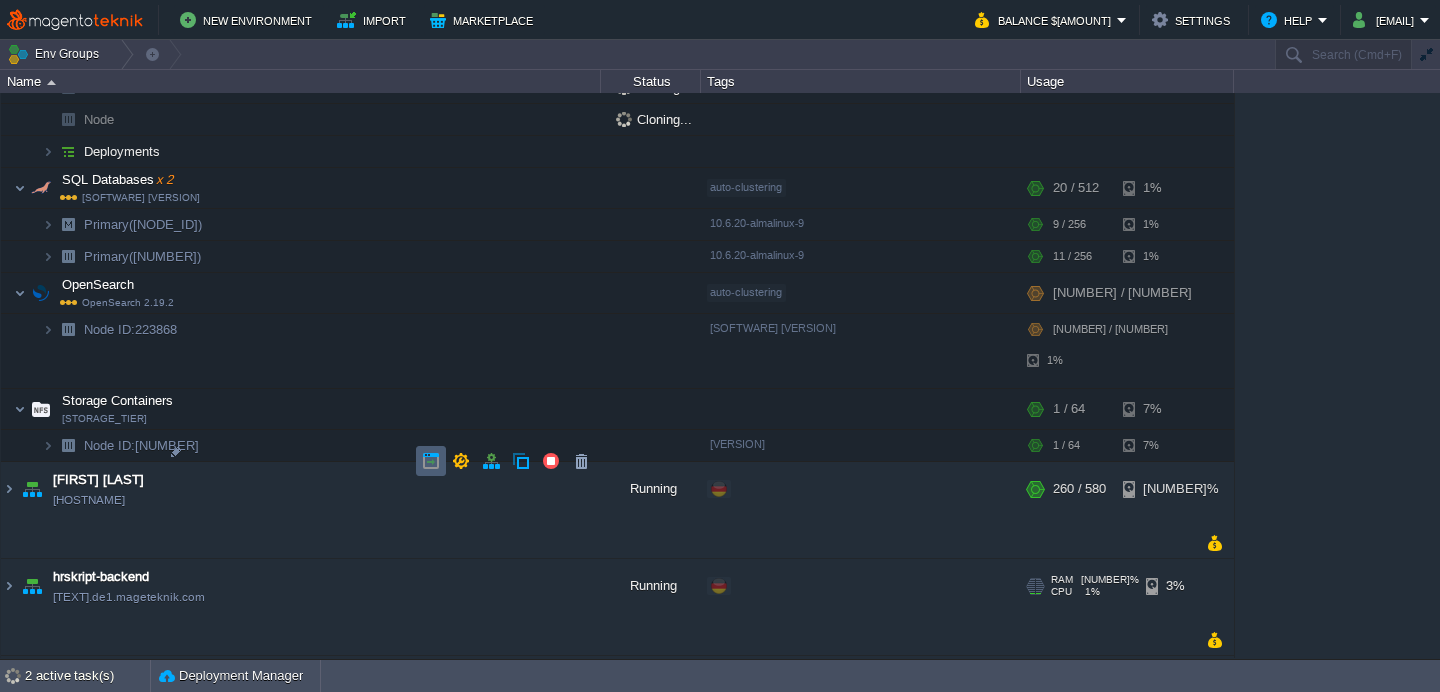 scroll, scrollTop: 406, scrollLeft: 0, axis: vertical 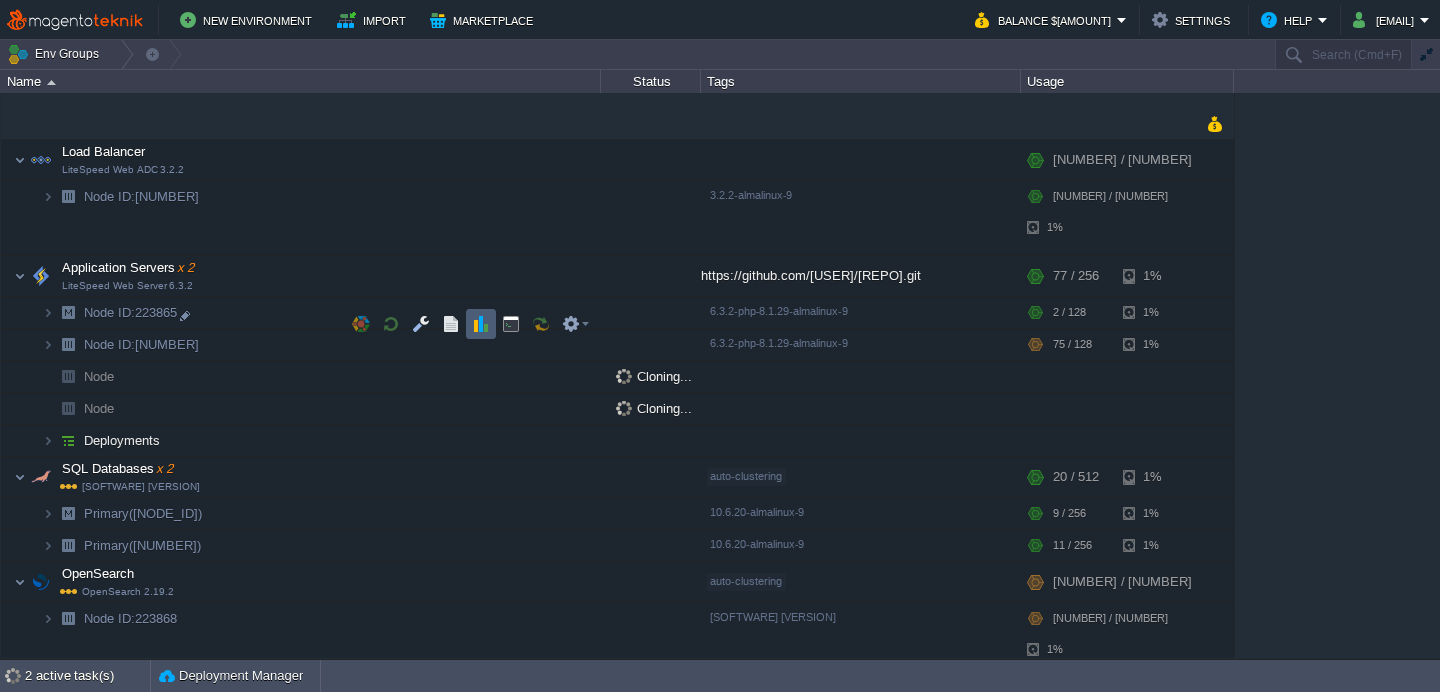 click at bounding box center [481, 324] 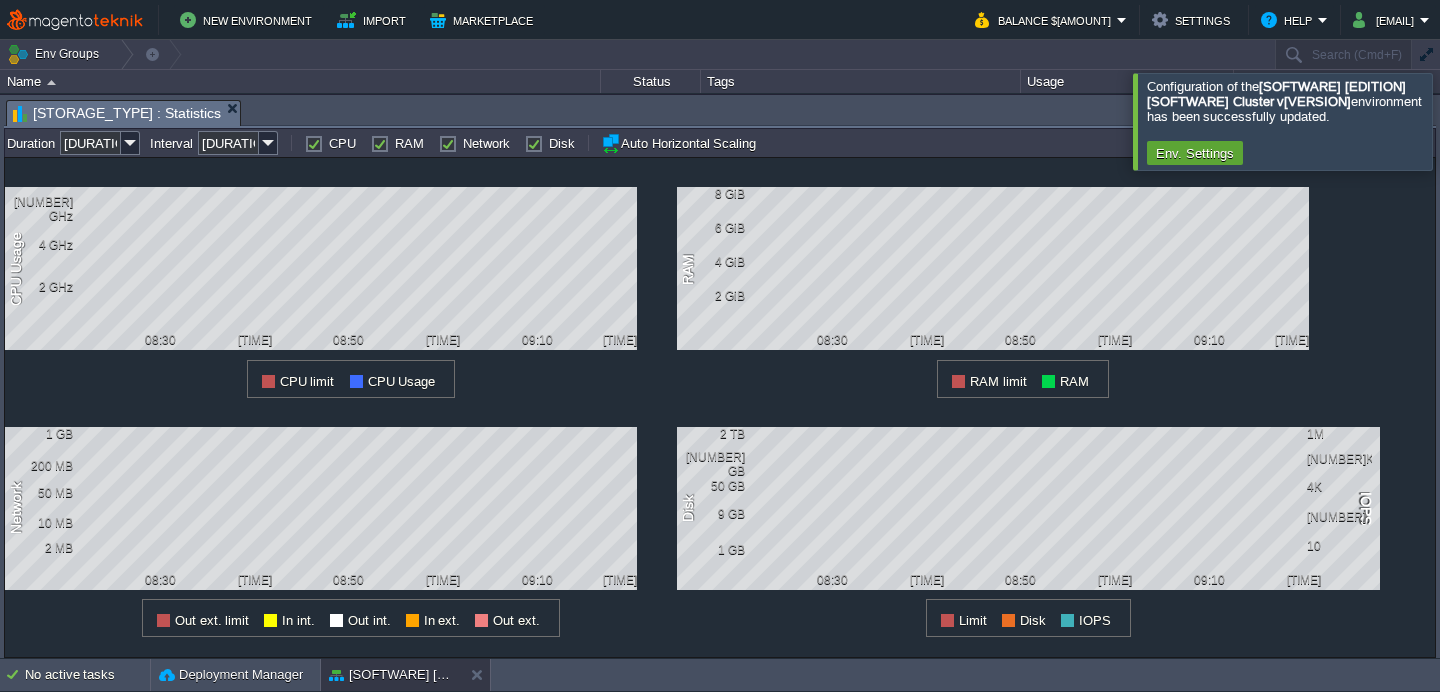 scroll, scrollTop: 381, scrollLeft: 0, axis: vertical 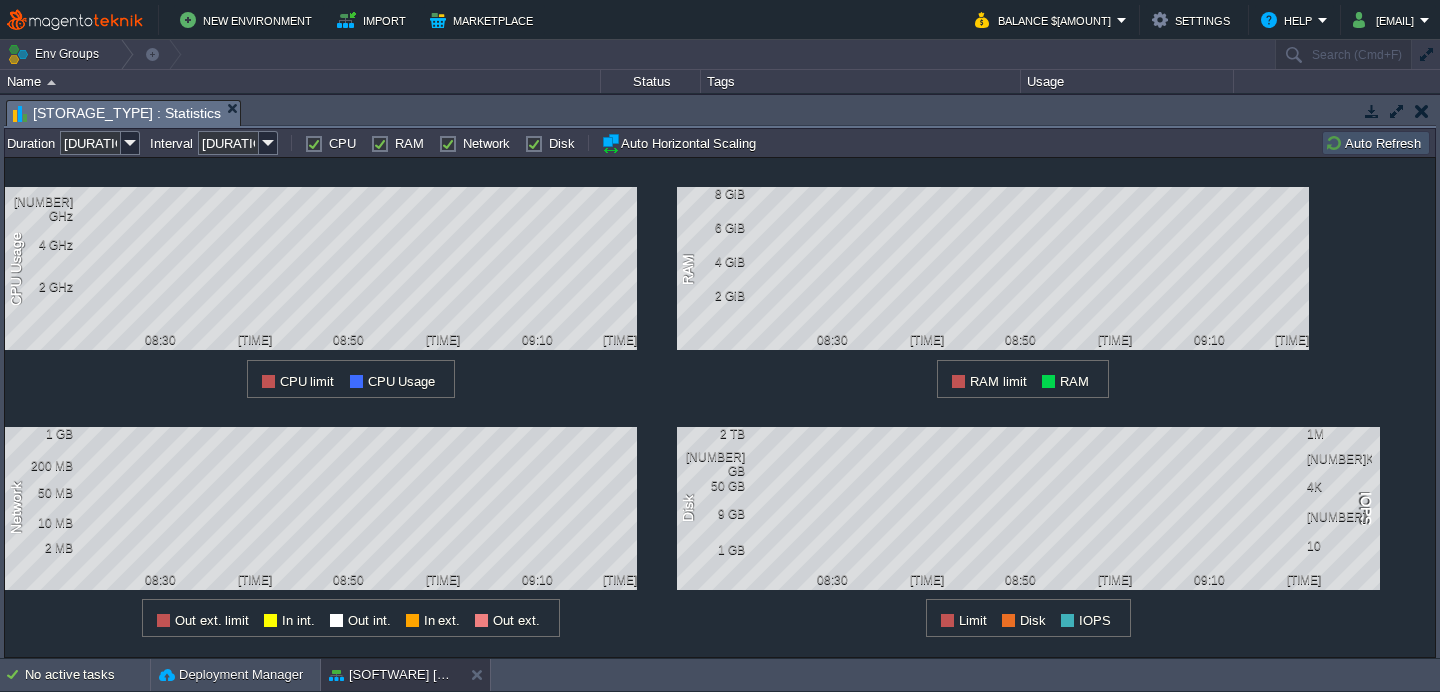 click at bounding box center (1372, 111) 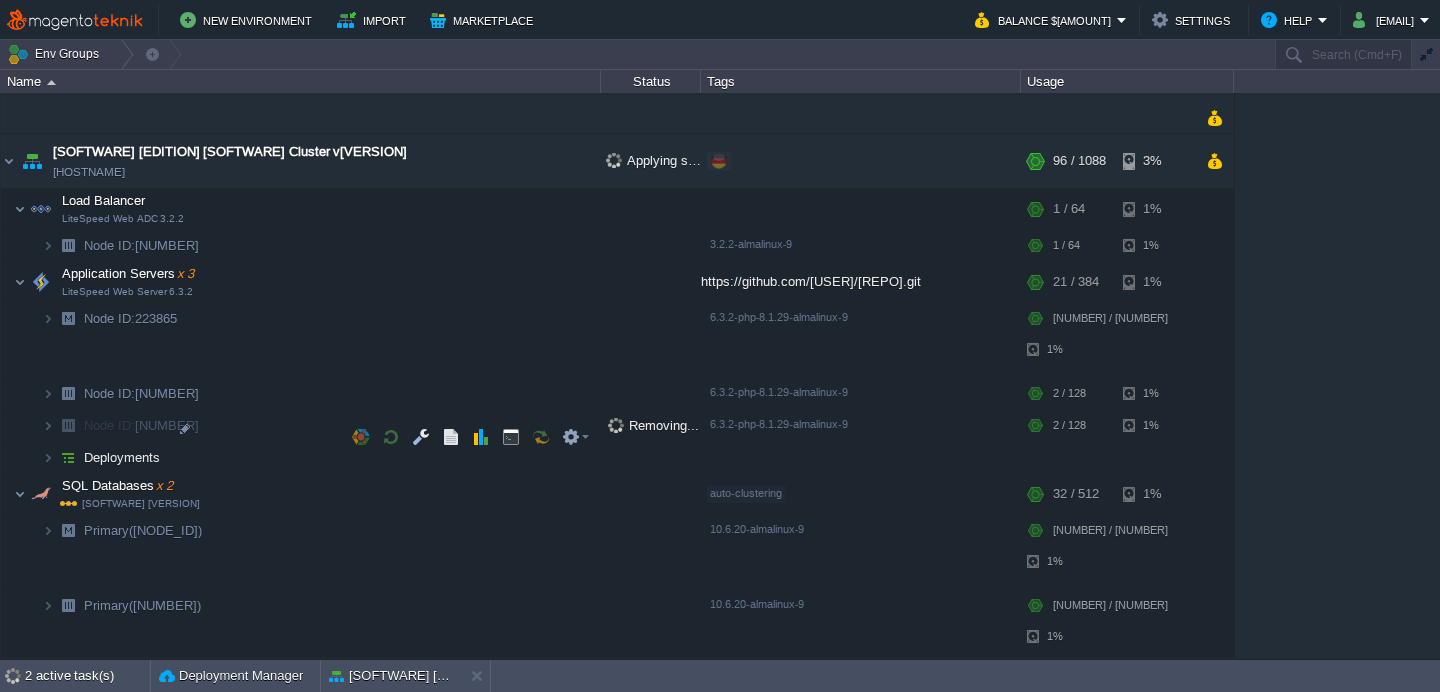 scroll, scrollTop: 265, scrollLeft: 0, axis: vertical 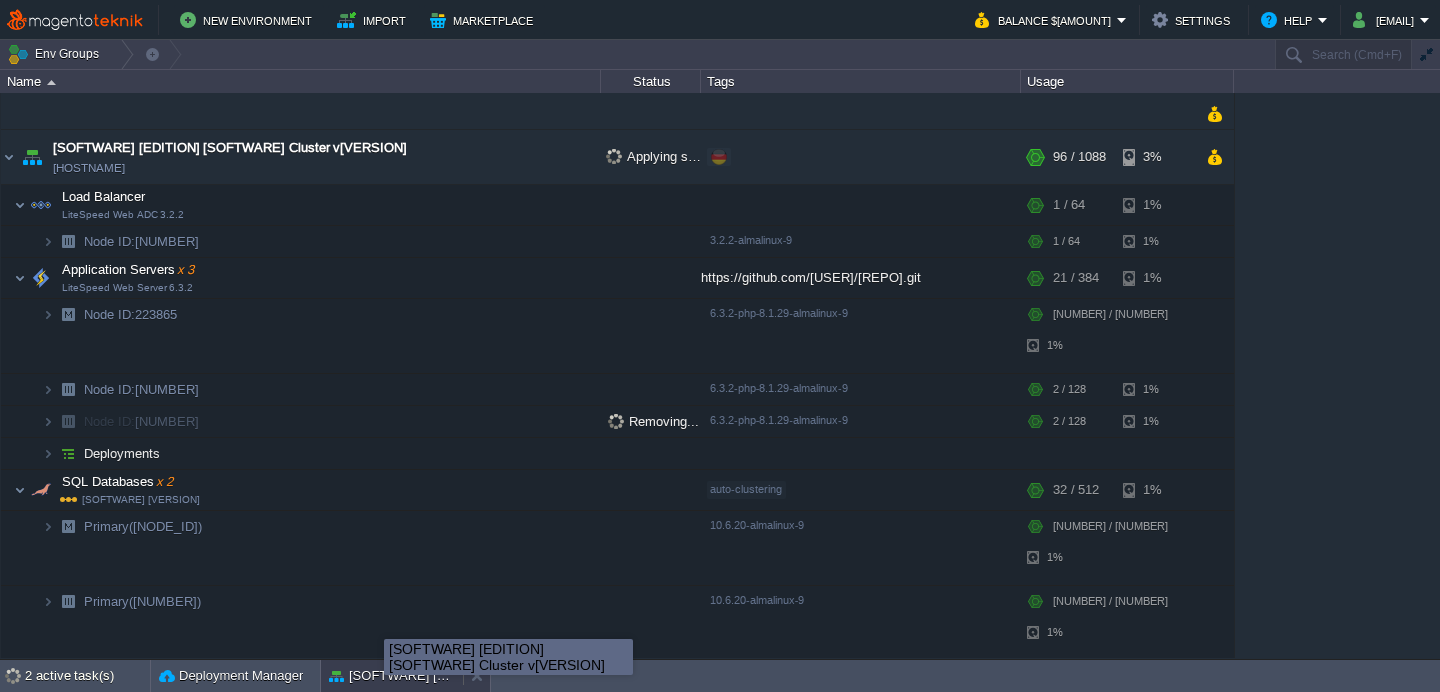 click on "[SOFTWARE] [EDITION] [SOFTWARE] Cluster v[VERSION]" at bounding box center (392, 676) 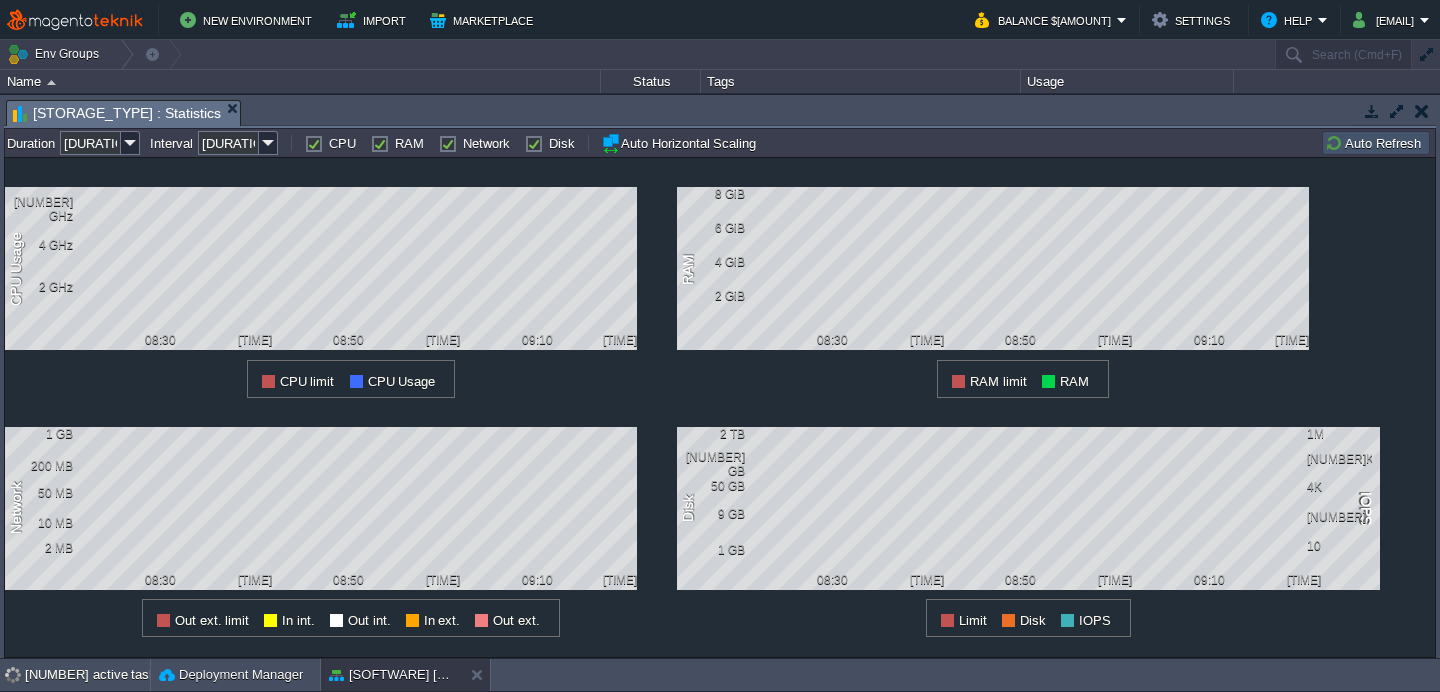 scroll, scrollTop: 346, scrollLeft: 0, axis: vertical 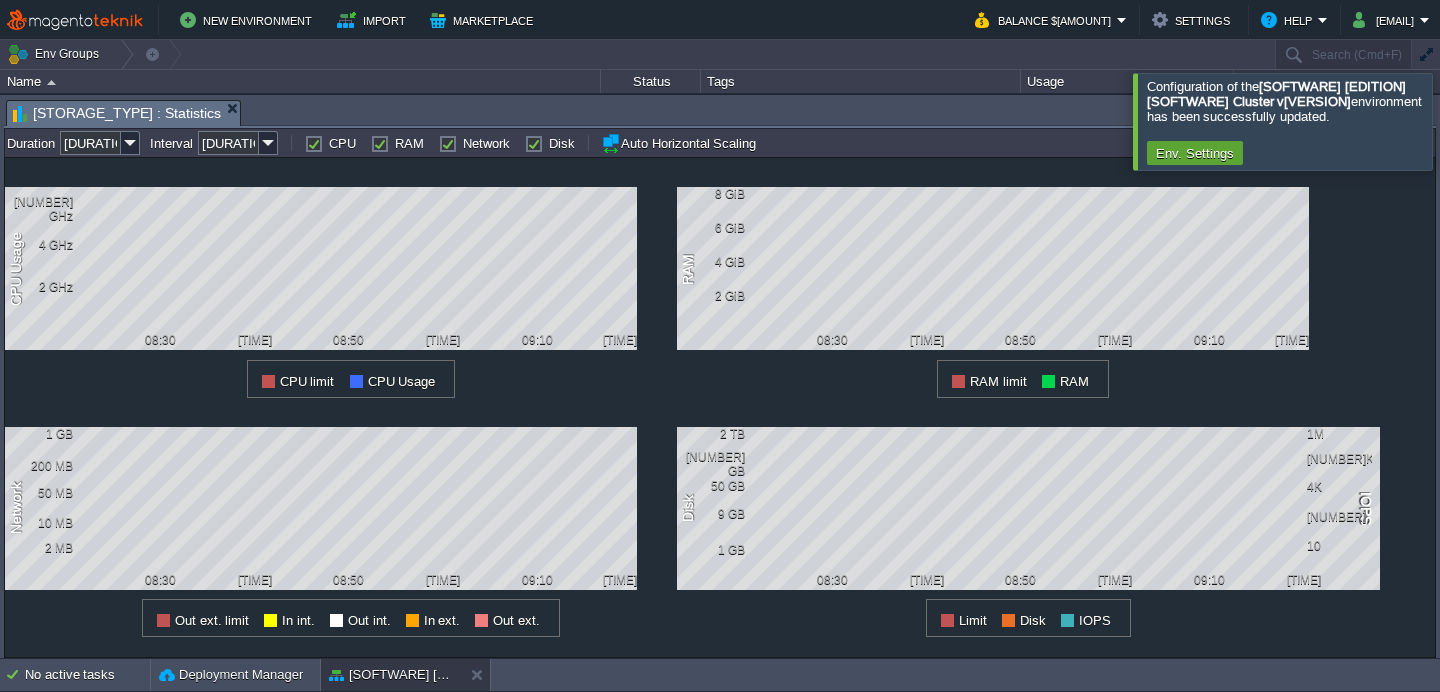 click at bounding box center [1464, 121] 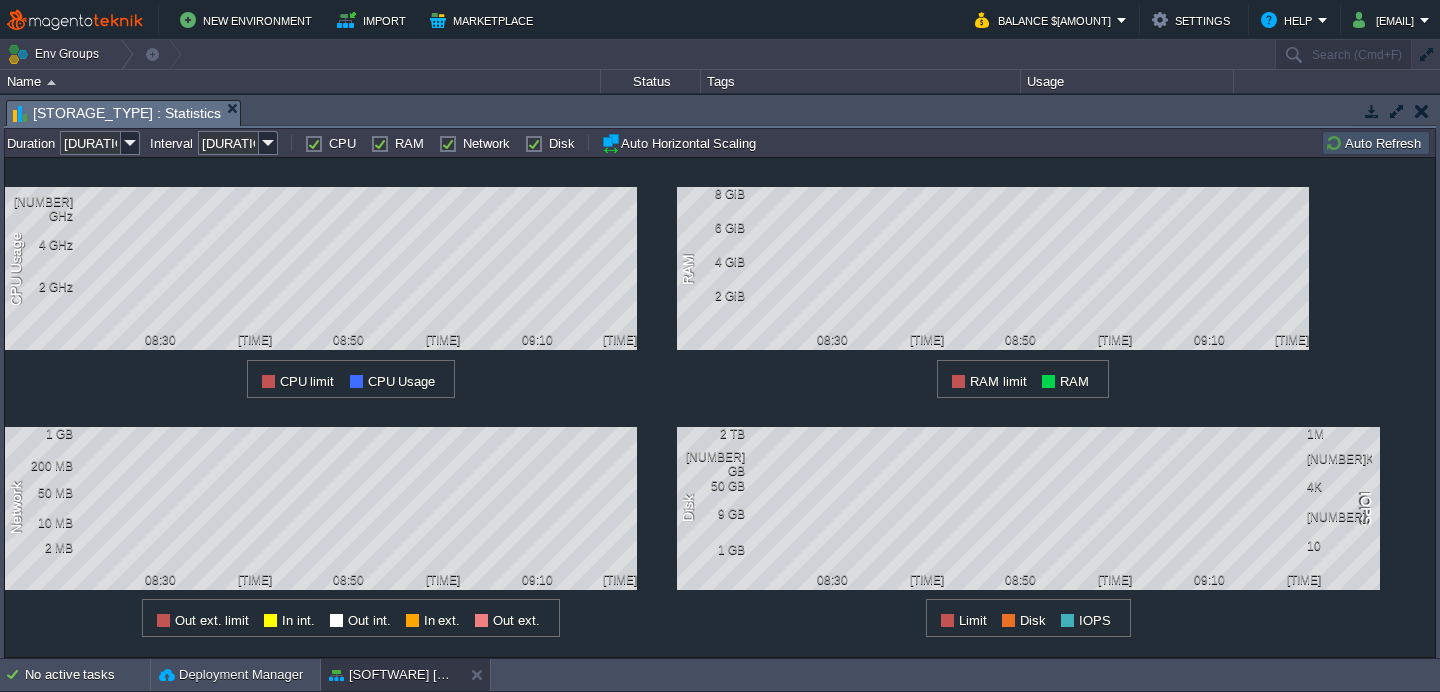 click at bounding box center [1422, 111] 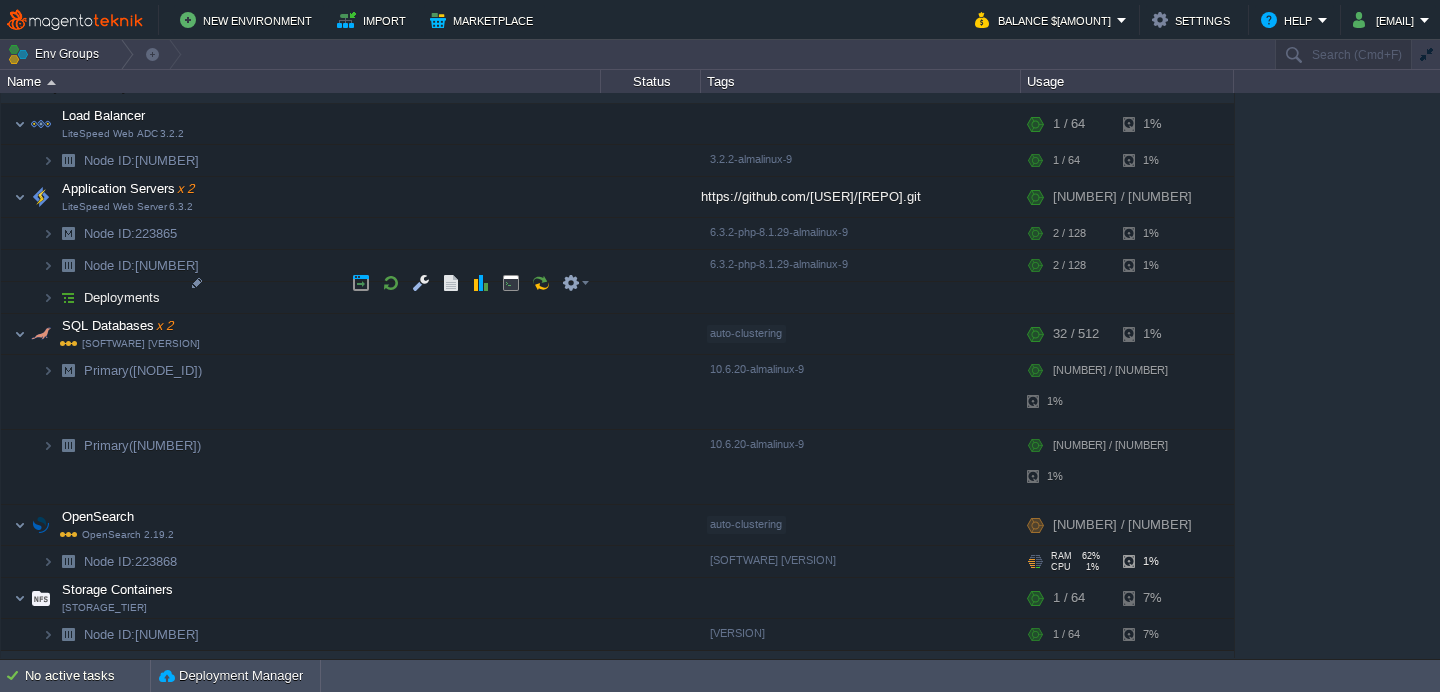scroll, scrollTop: 0, scrollLeft: 0, axis: both 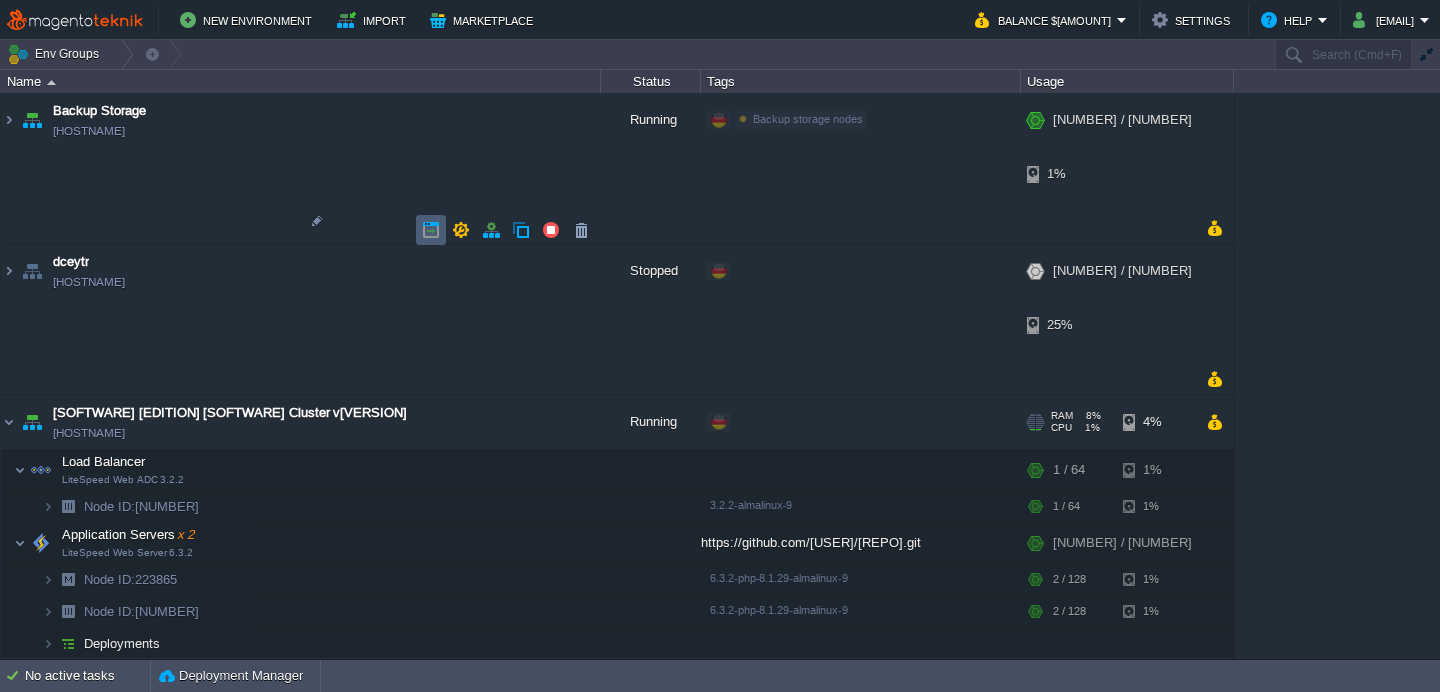click at bounding box center [431, 230] 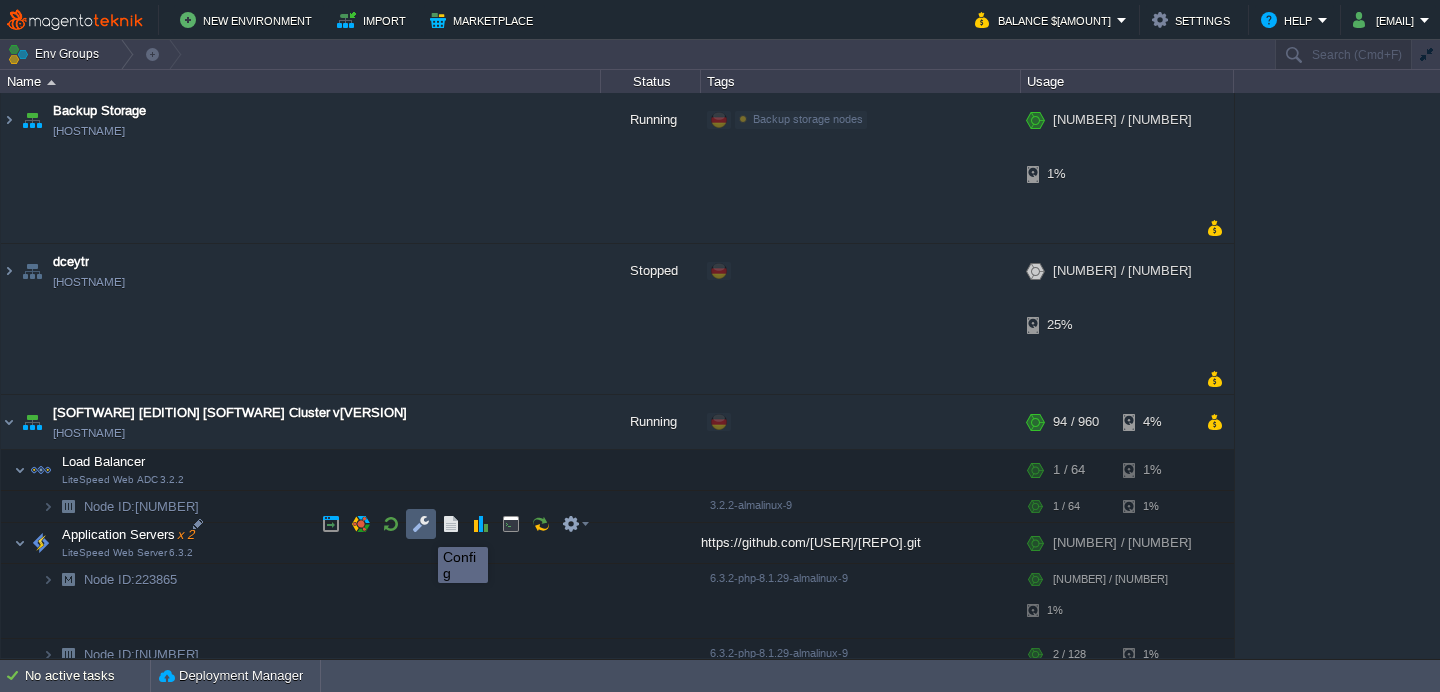 click at bounding box center (421, 524) 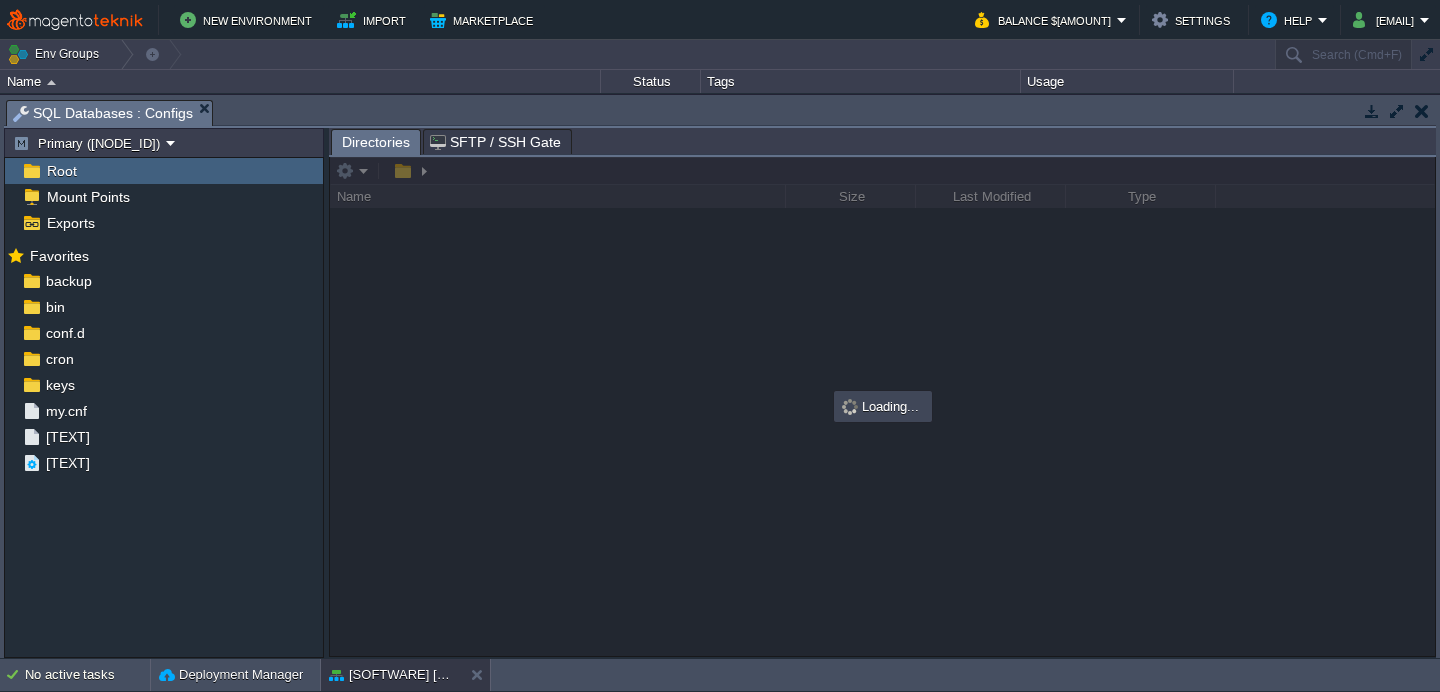 click at bounding box center (1422, 111) 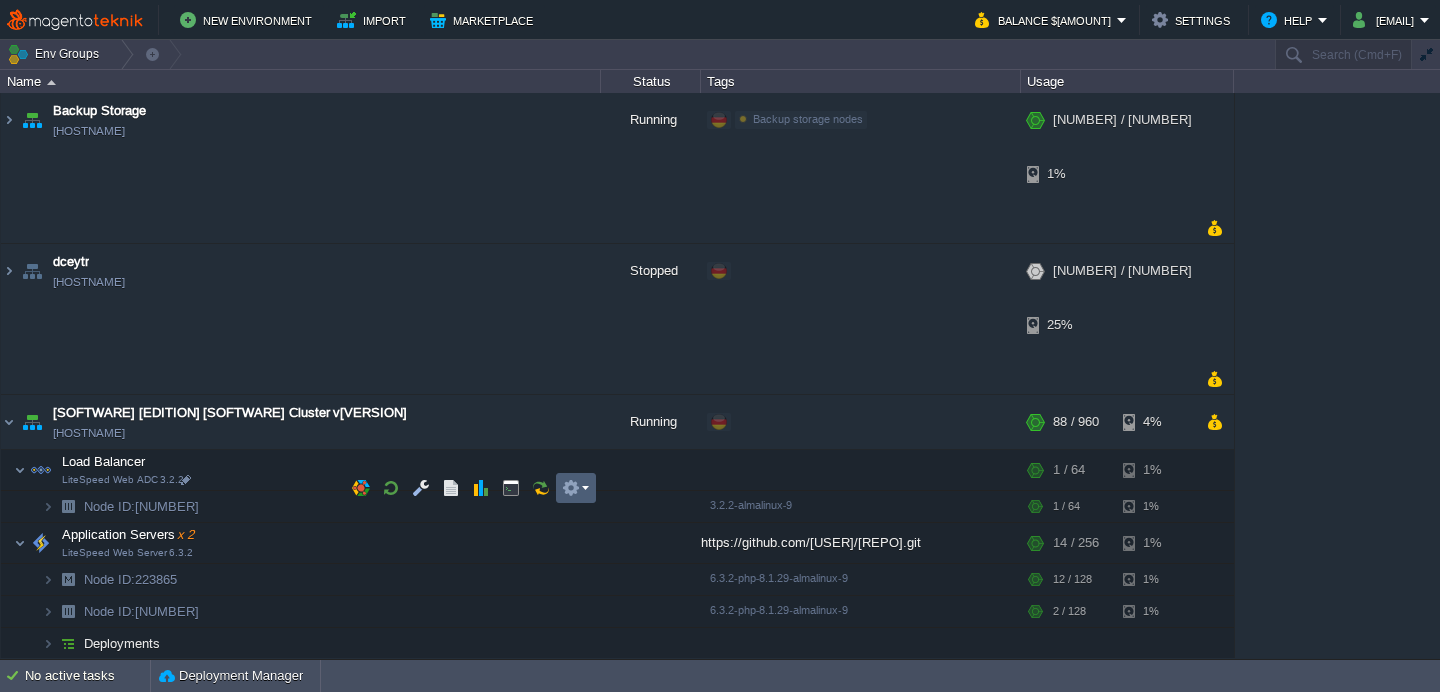 click at bounding box center (576, 488) 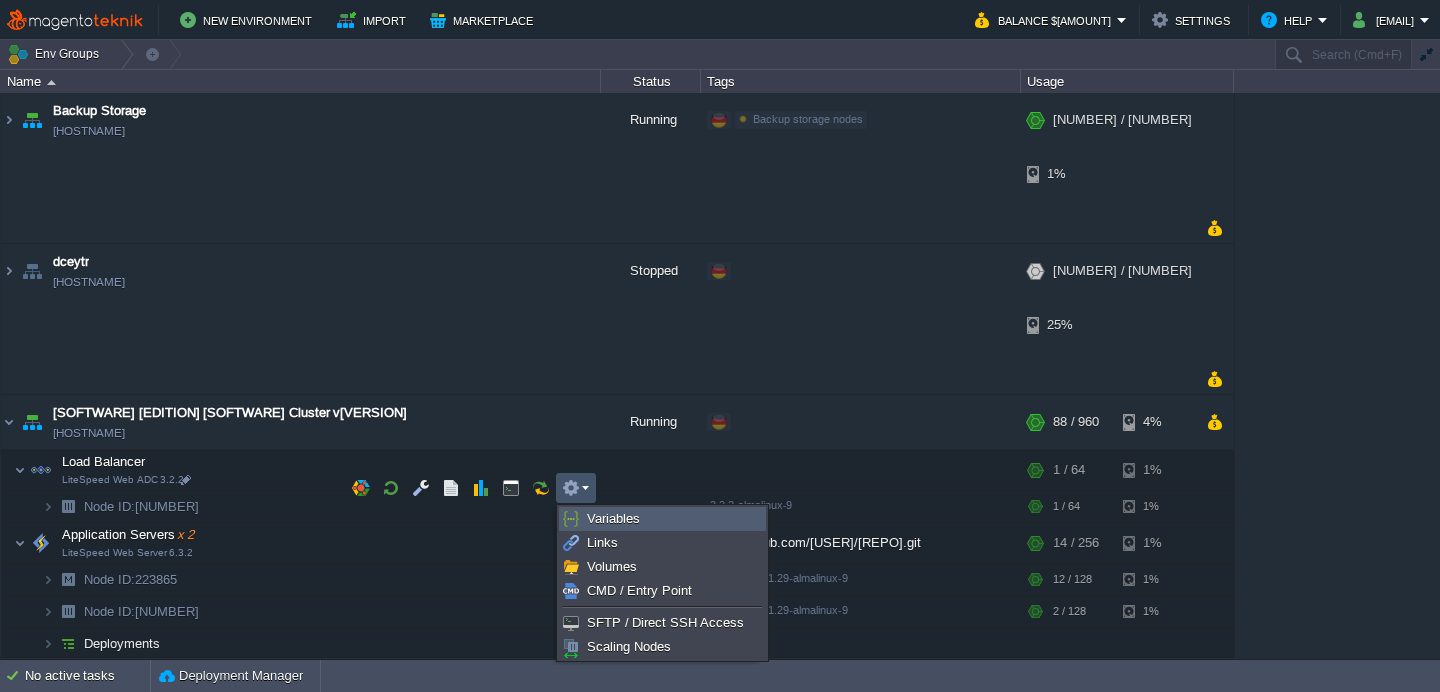 click on "Variables" at bounding box center (613, 518) 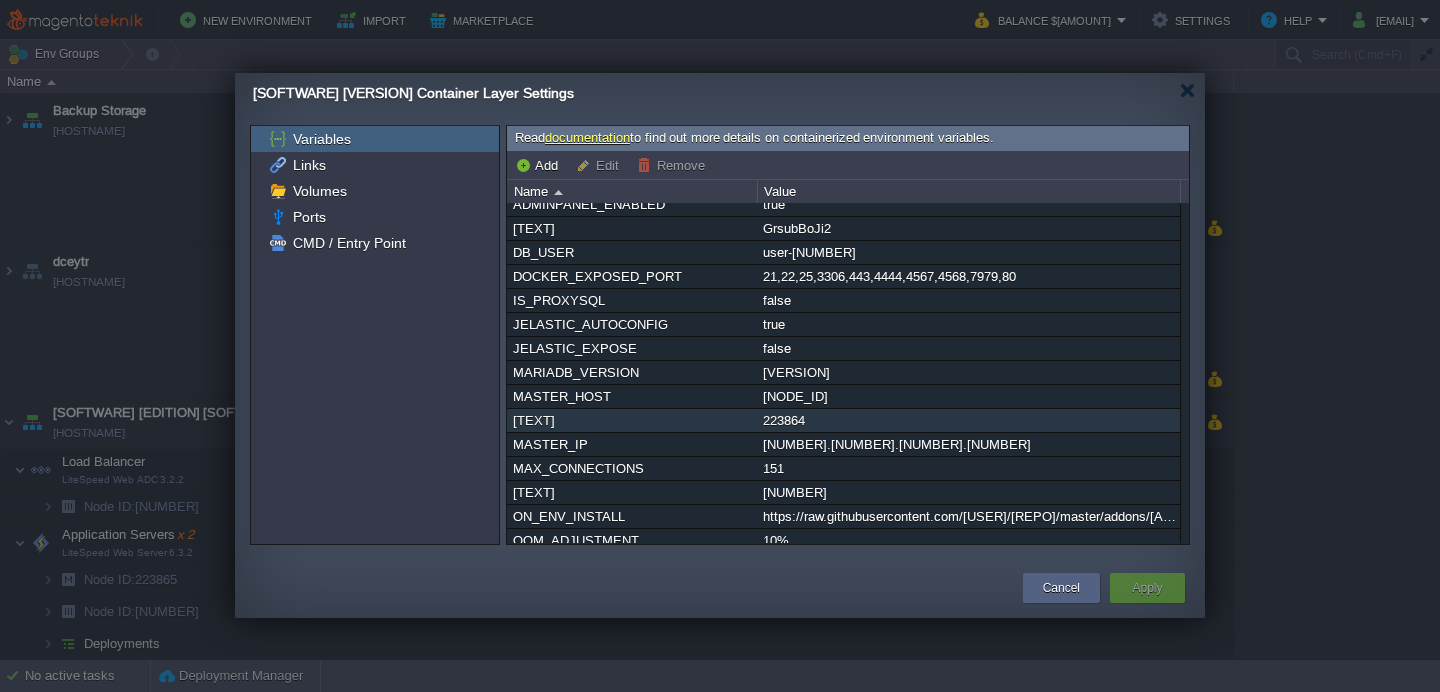 scroll, scrollTop: 11, scrollLeft: 0, axis: vertical 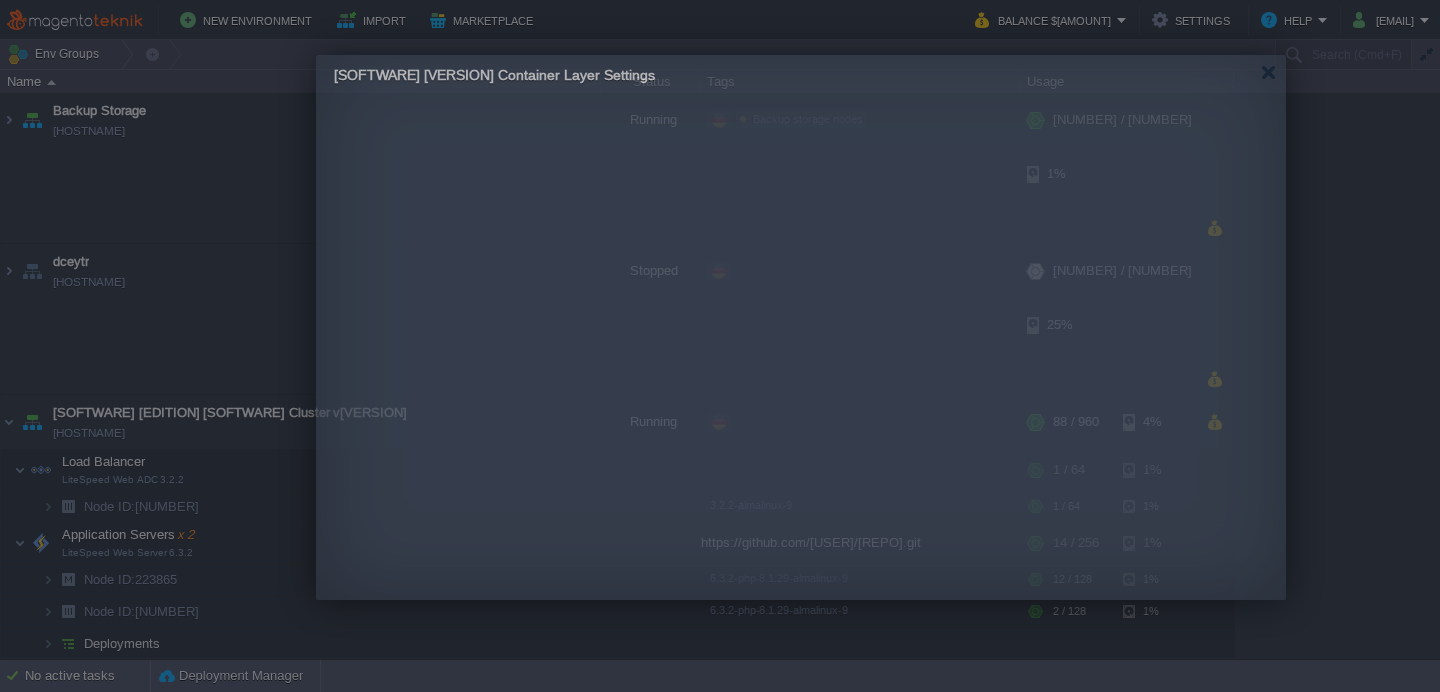 drag, startPoint x: 718, startPoint y: 108, endPoint x: 771, endPoint y: 100, distance: 53.600372 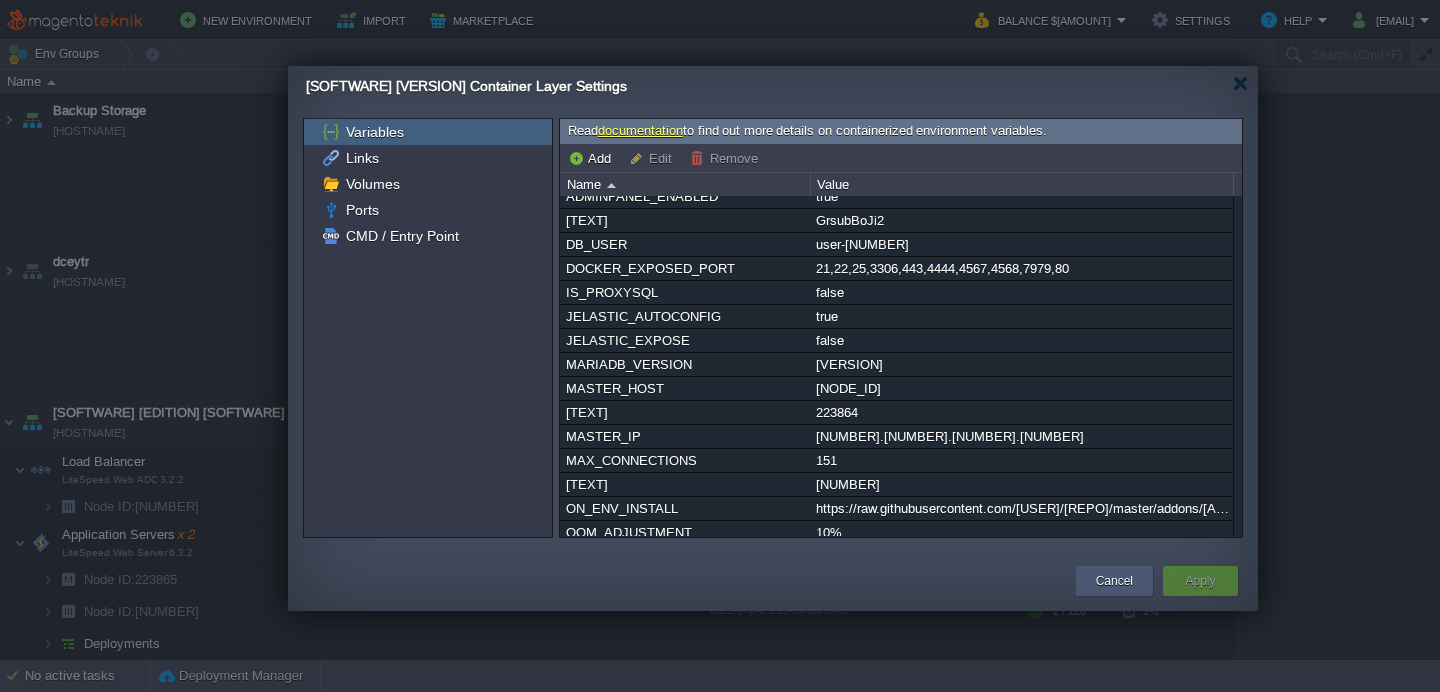 click on "Cancel" at bounding box center (1114, 581) 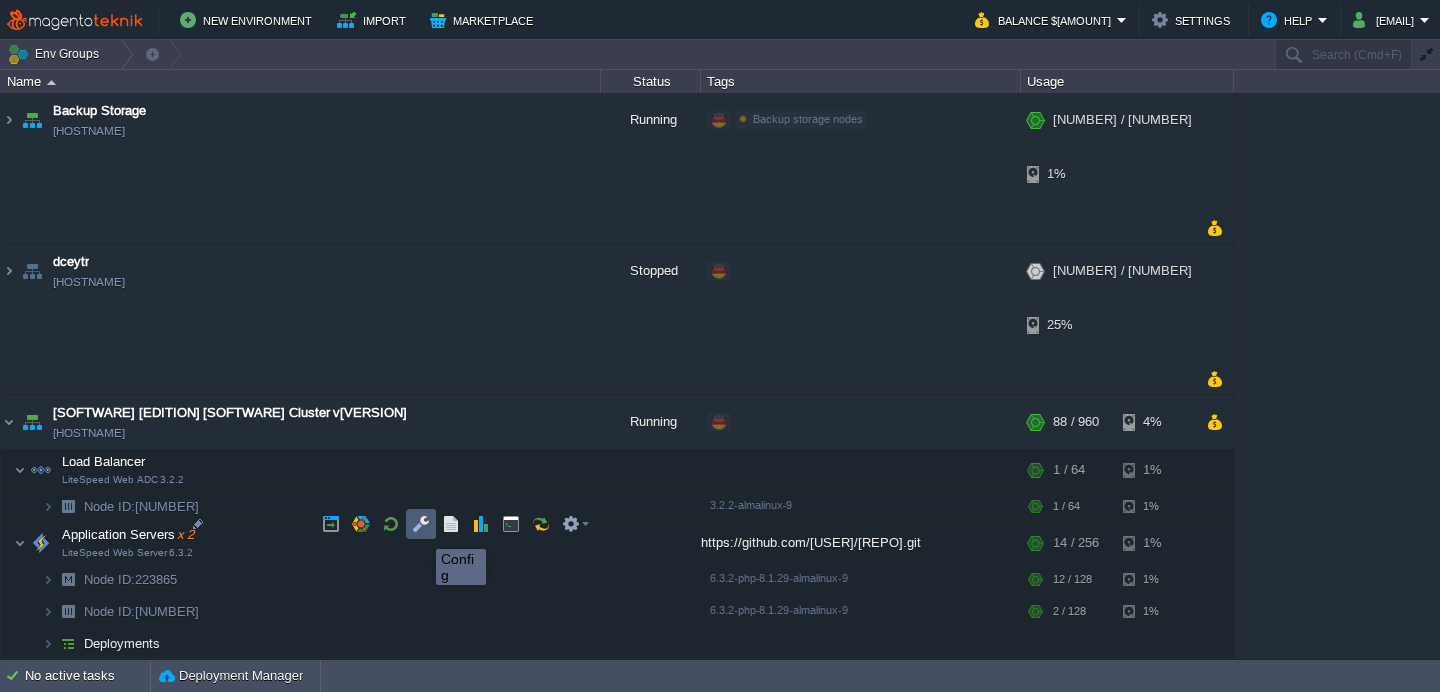 click at bounding box center (421, 524) 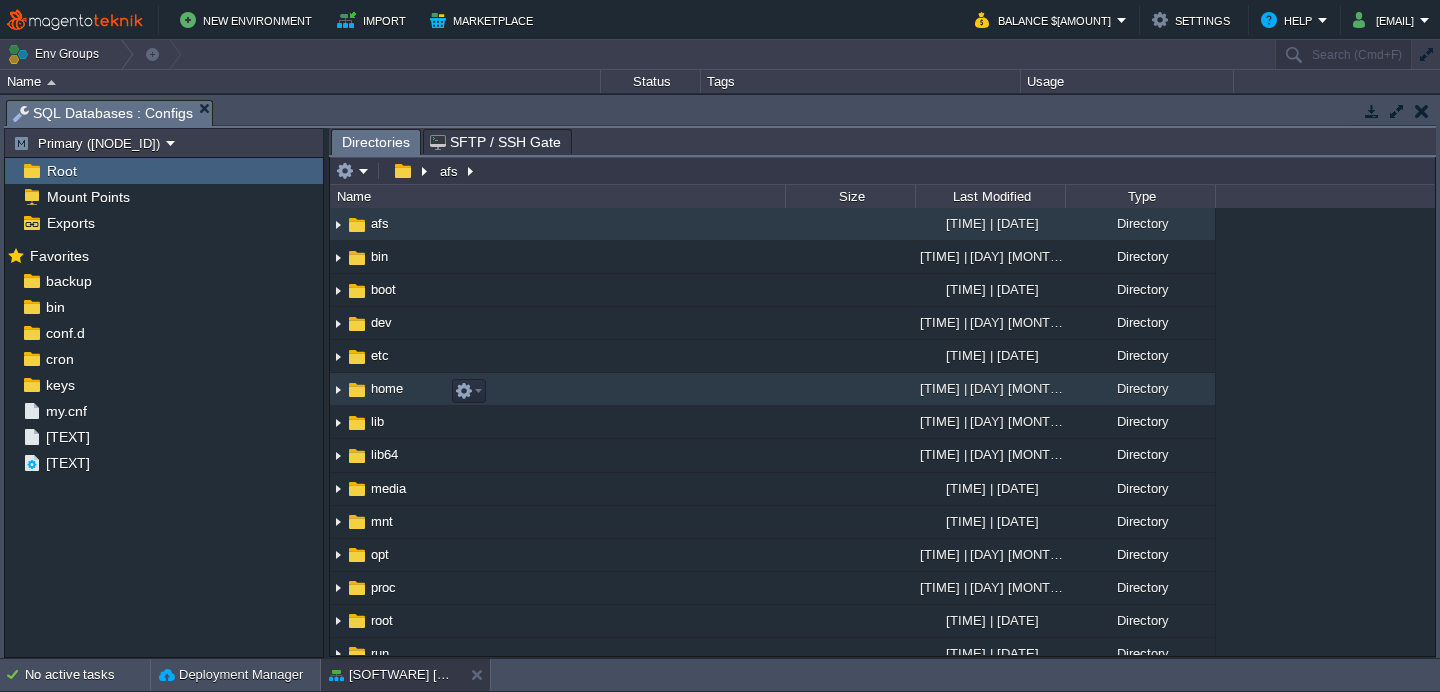 click on "home" at bounding box center (387, 388) 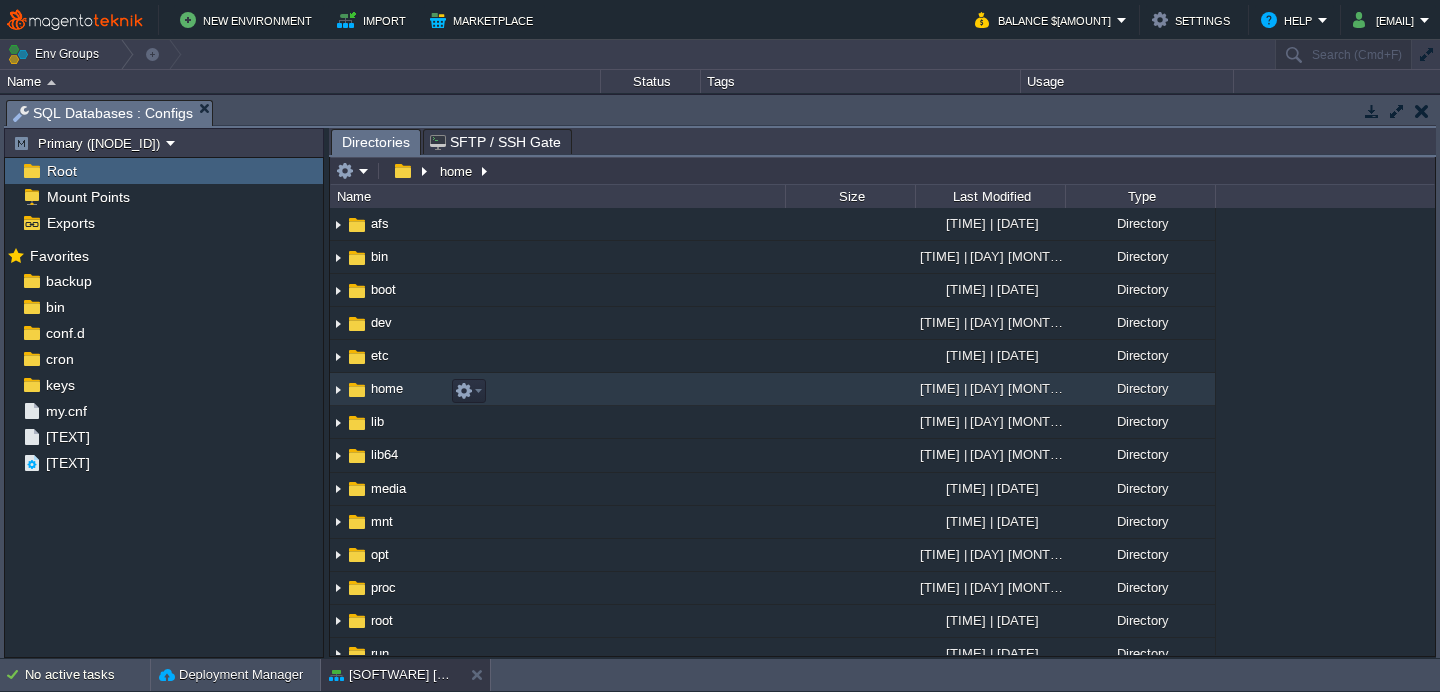 click on "home" at bounding box center (387, 388) 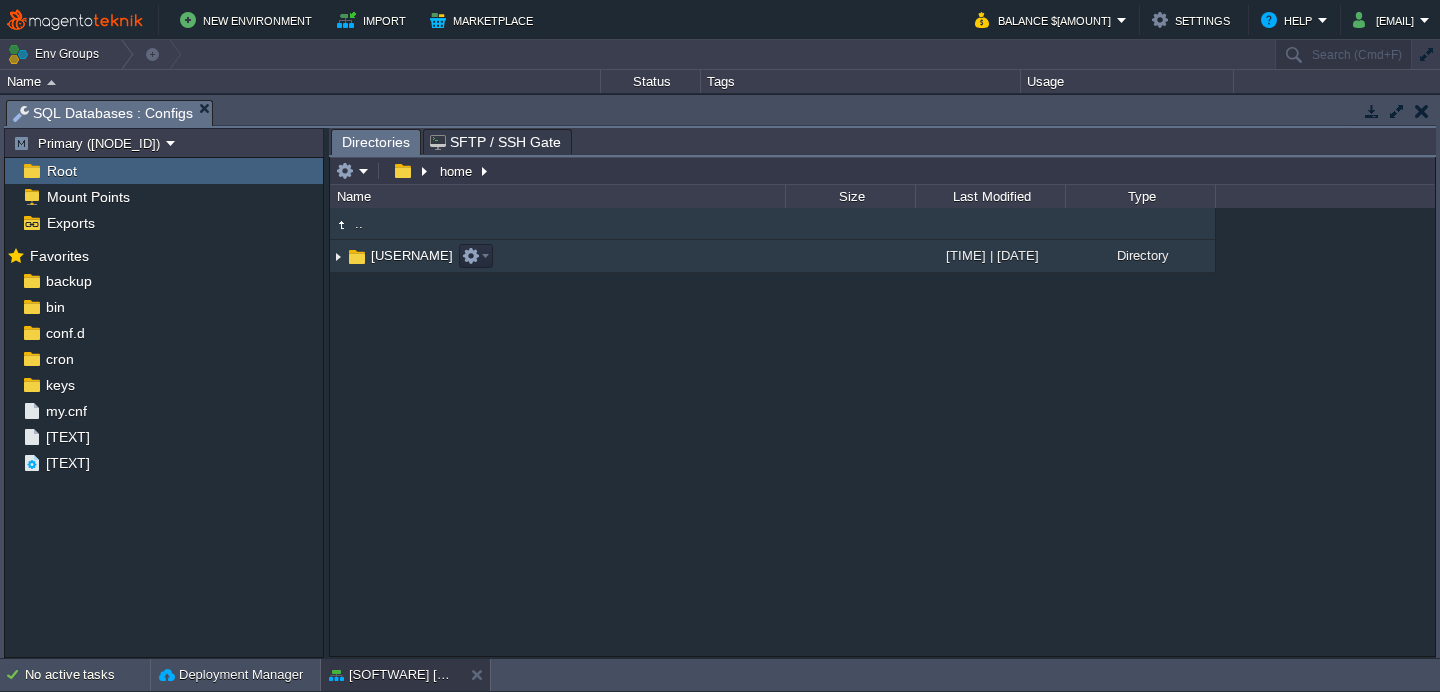 click on "[USERNAME]" at bounding box center [412, 255] 